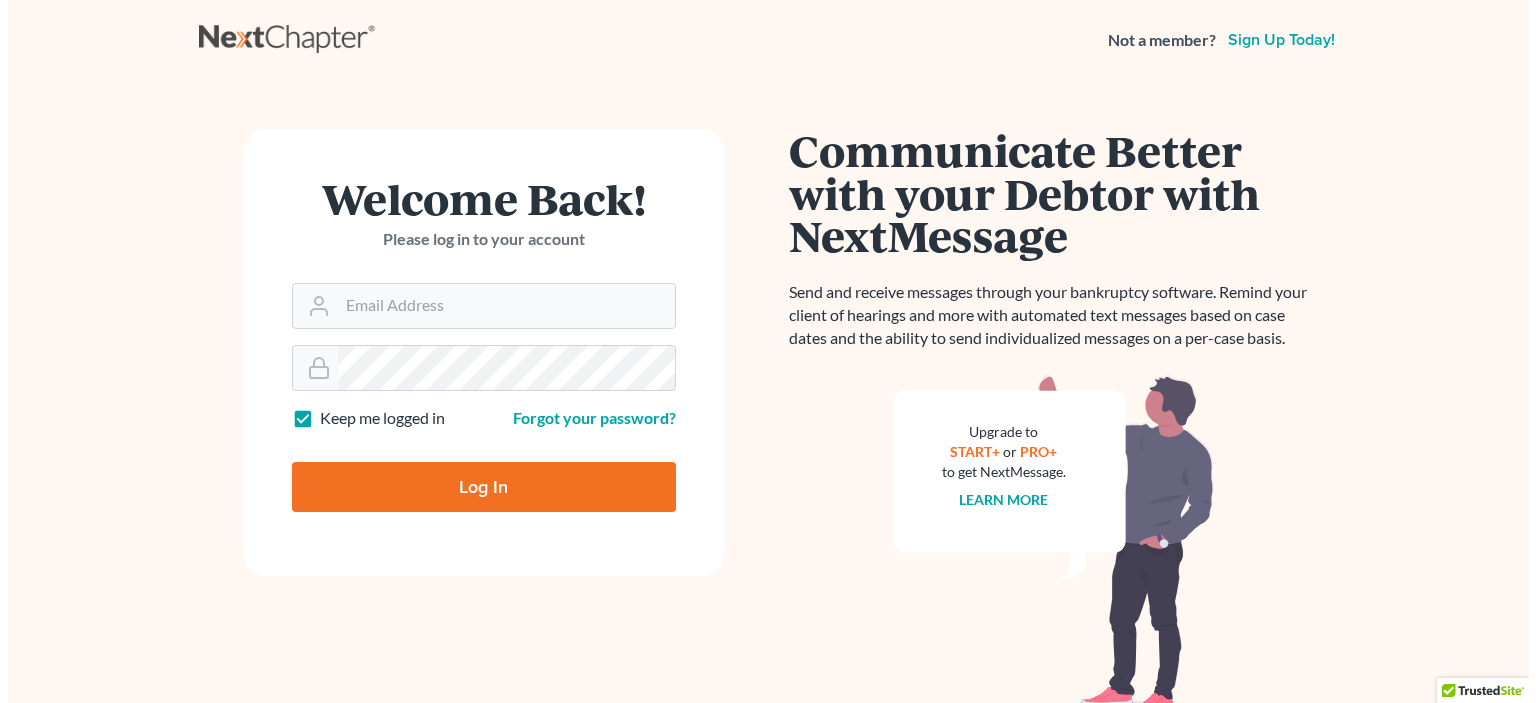 scroll, scrollTop: 0, scrollLeft: 0, axis: both 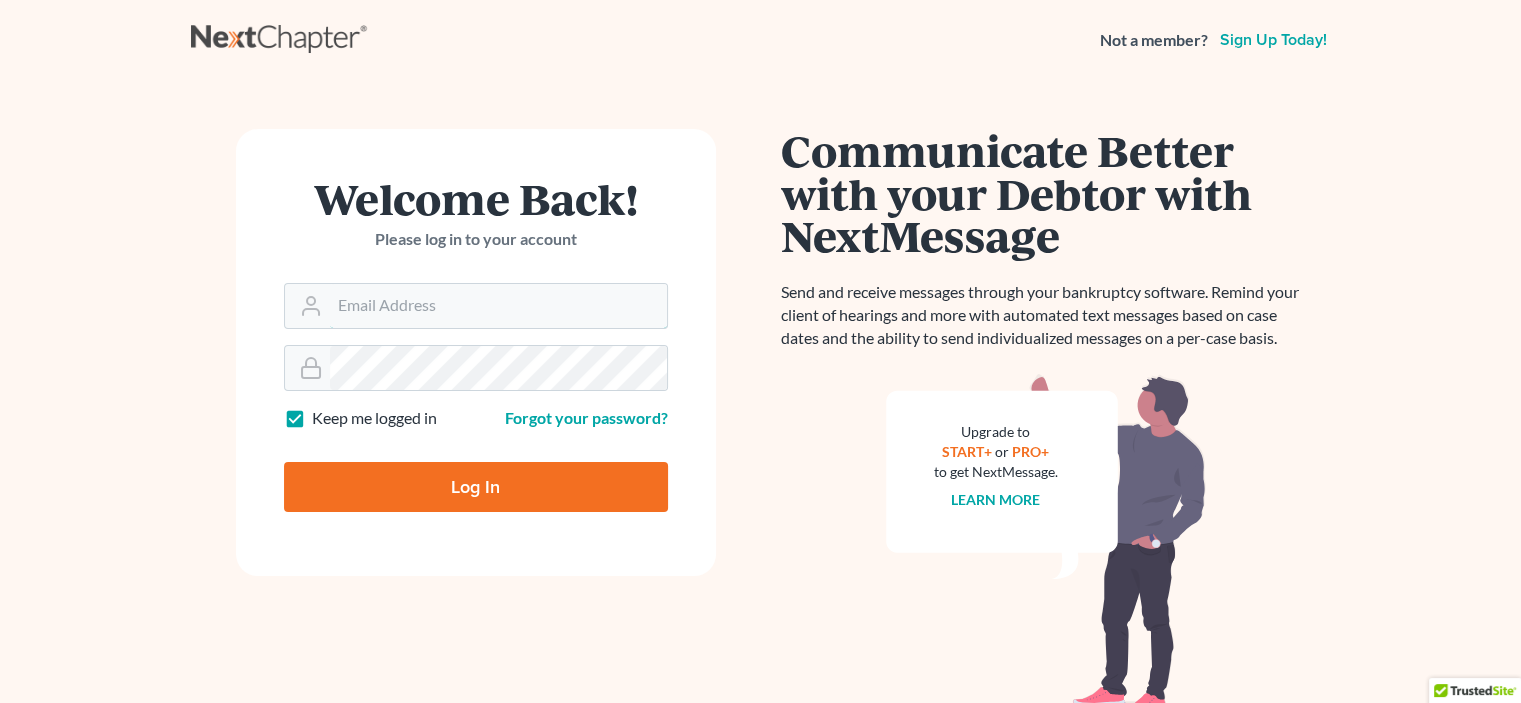 type on "[EMAIL]" 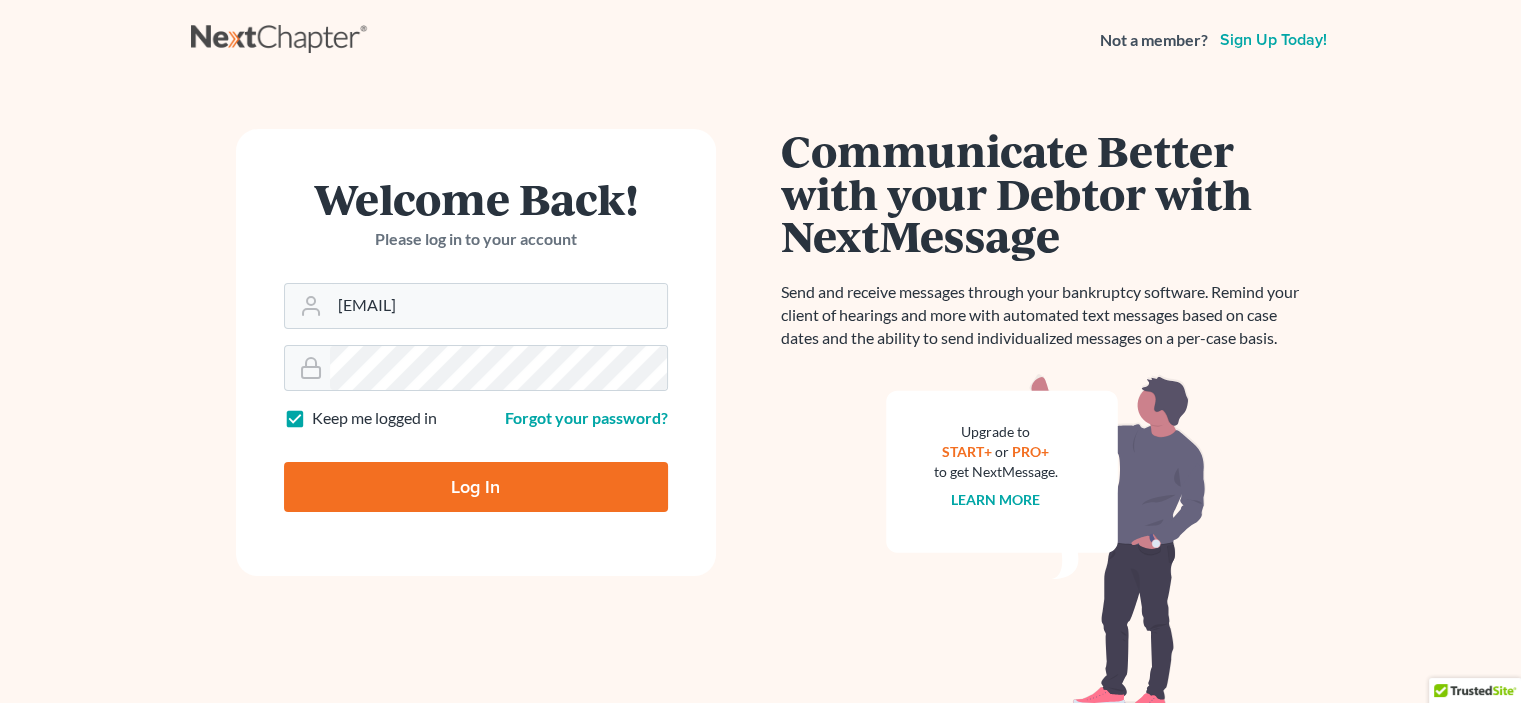 click on "Log In" at bounding box center [476, 487] 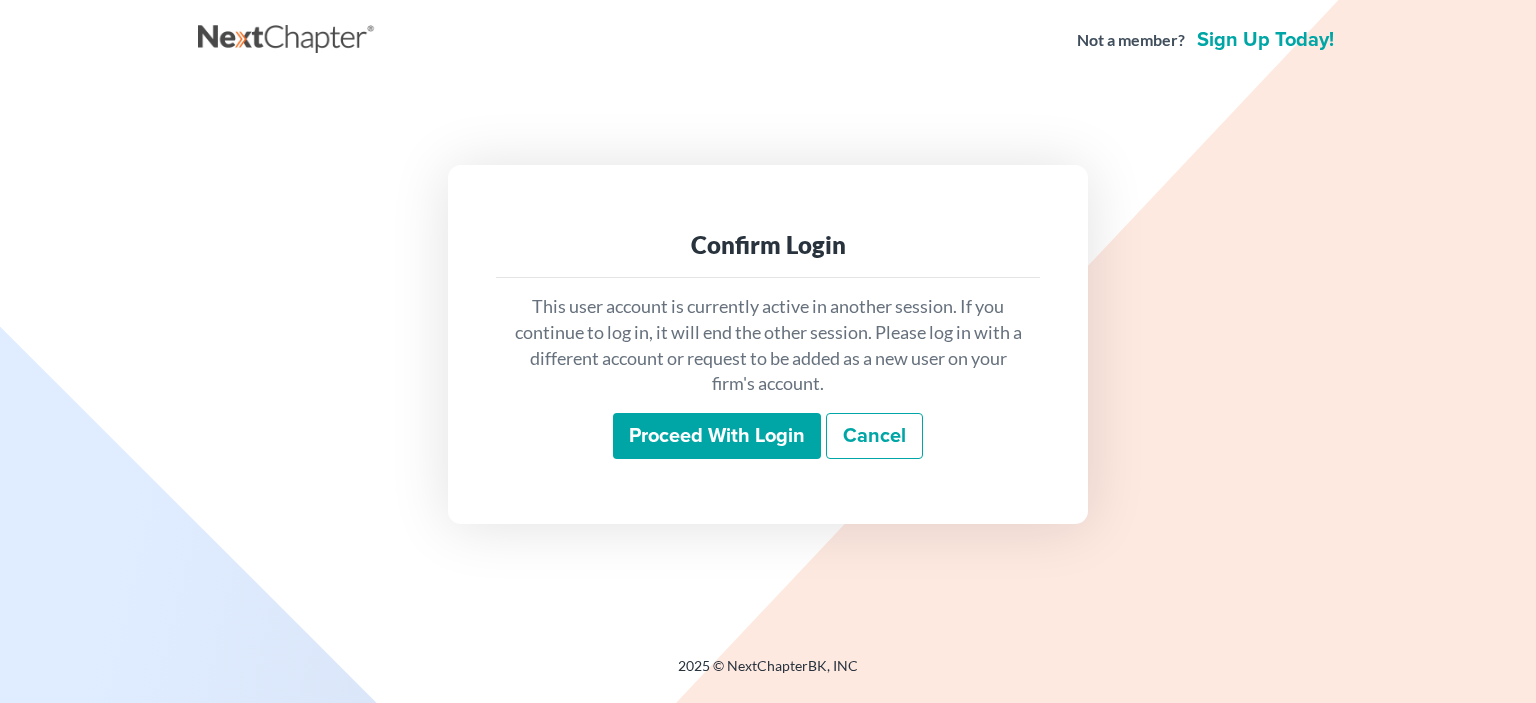 scroll, scrollTop: 0, scrollLeft: 0, axis: both 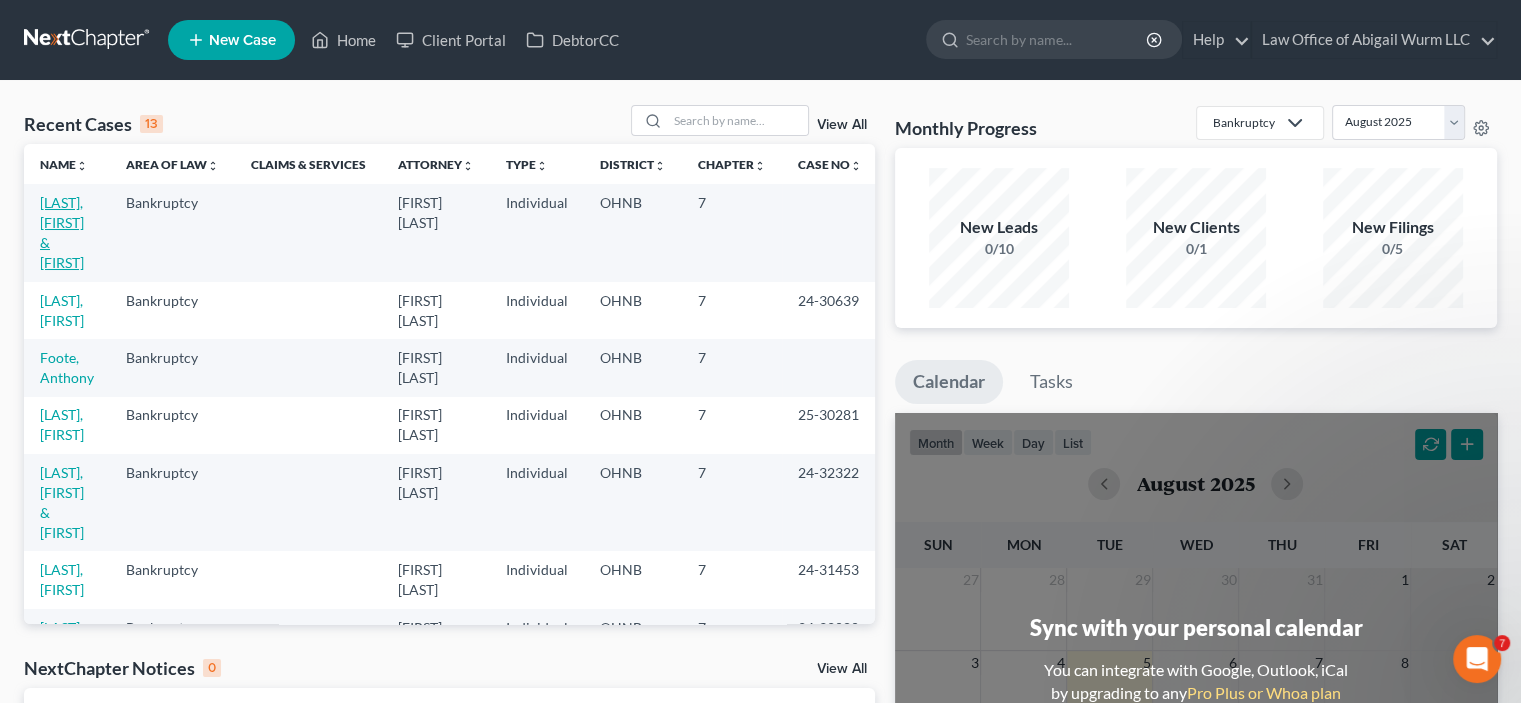 click on "[LAST], [FIRST] & [FIRST]" at bounding box center (62, 232) 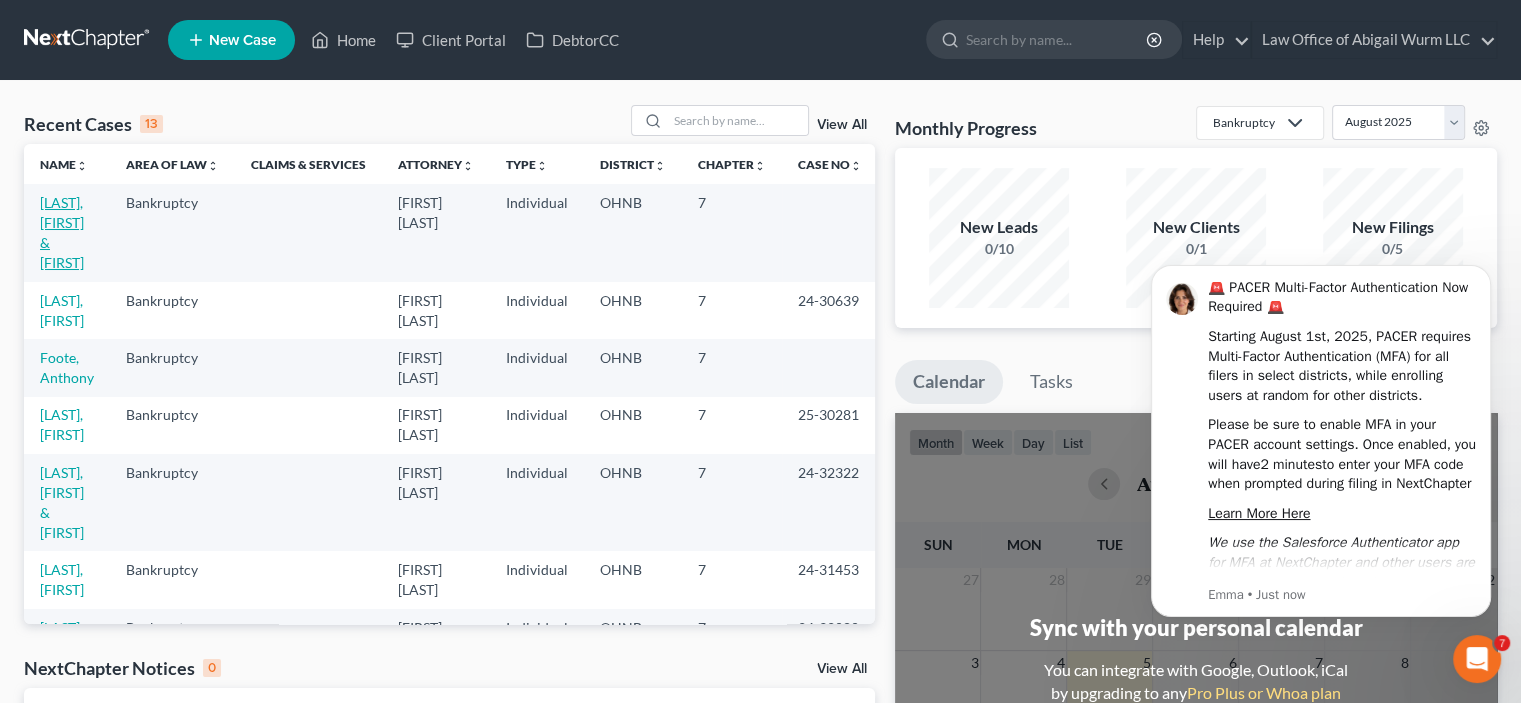 scroll, scrollTop: 0, scrollLeft: 0, axis: both 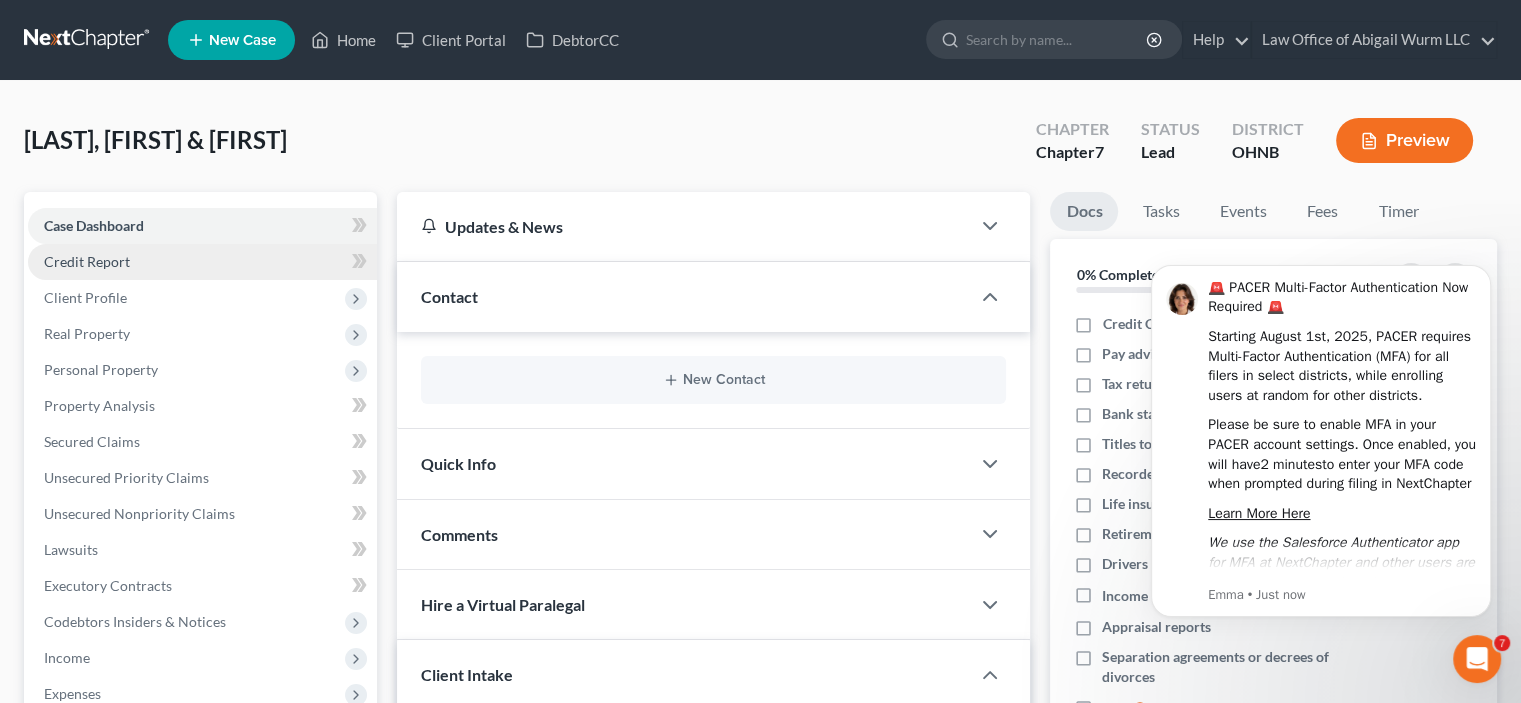 click on "Credit Report" at bounding box center (87, 261) 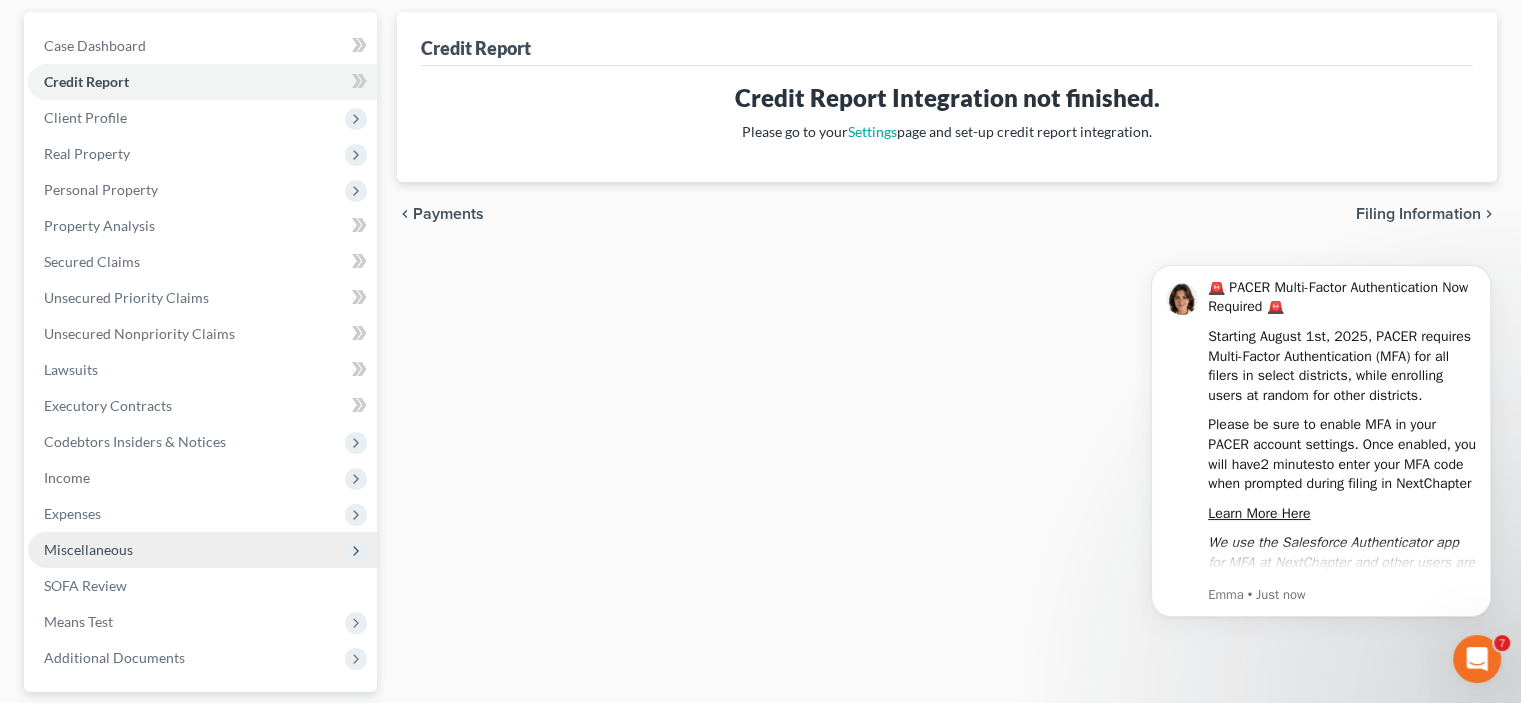 scroll, scrollTop: 0, scrollLeft: 0, axis: both 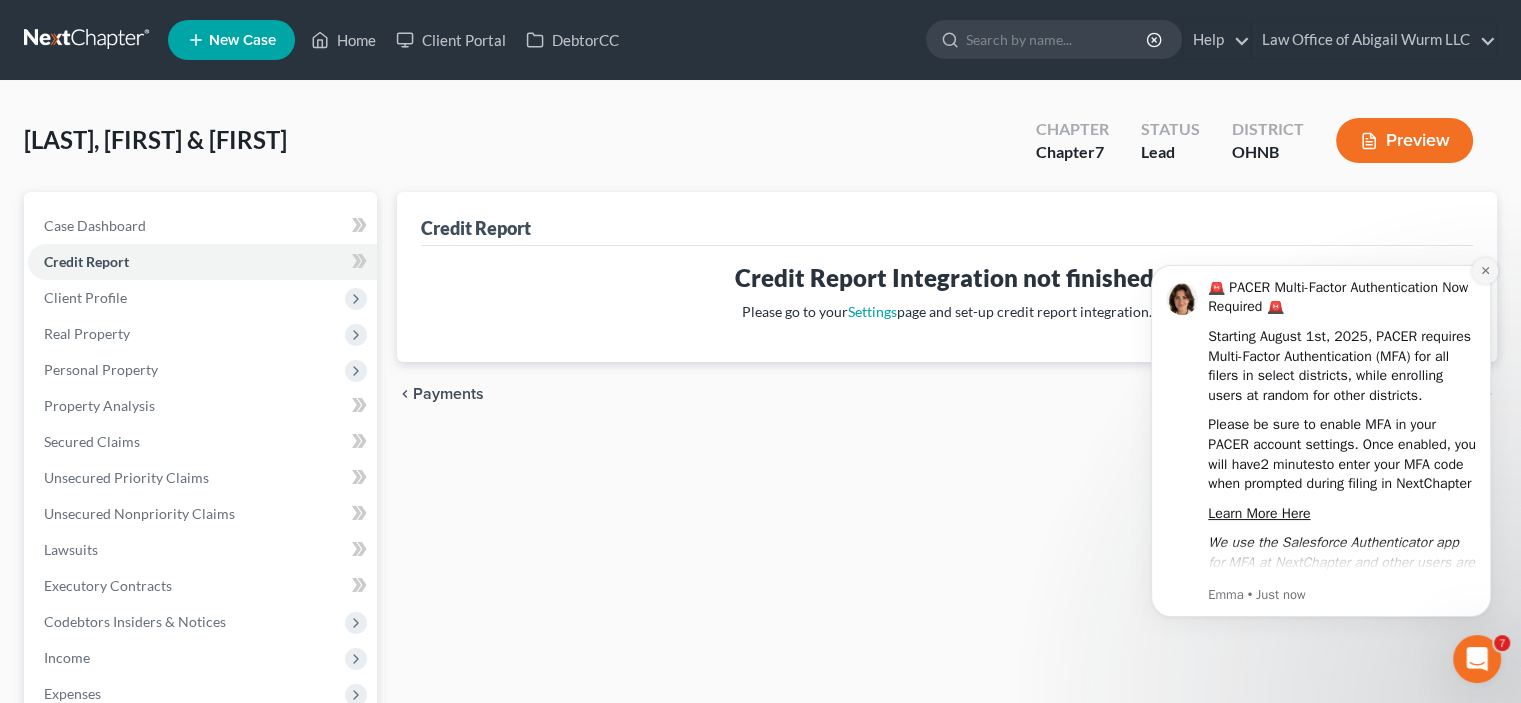 click 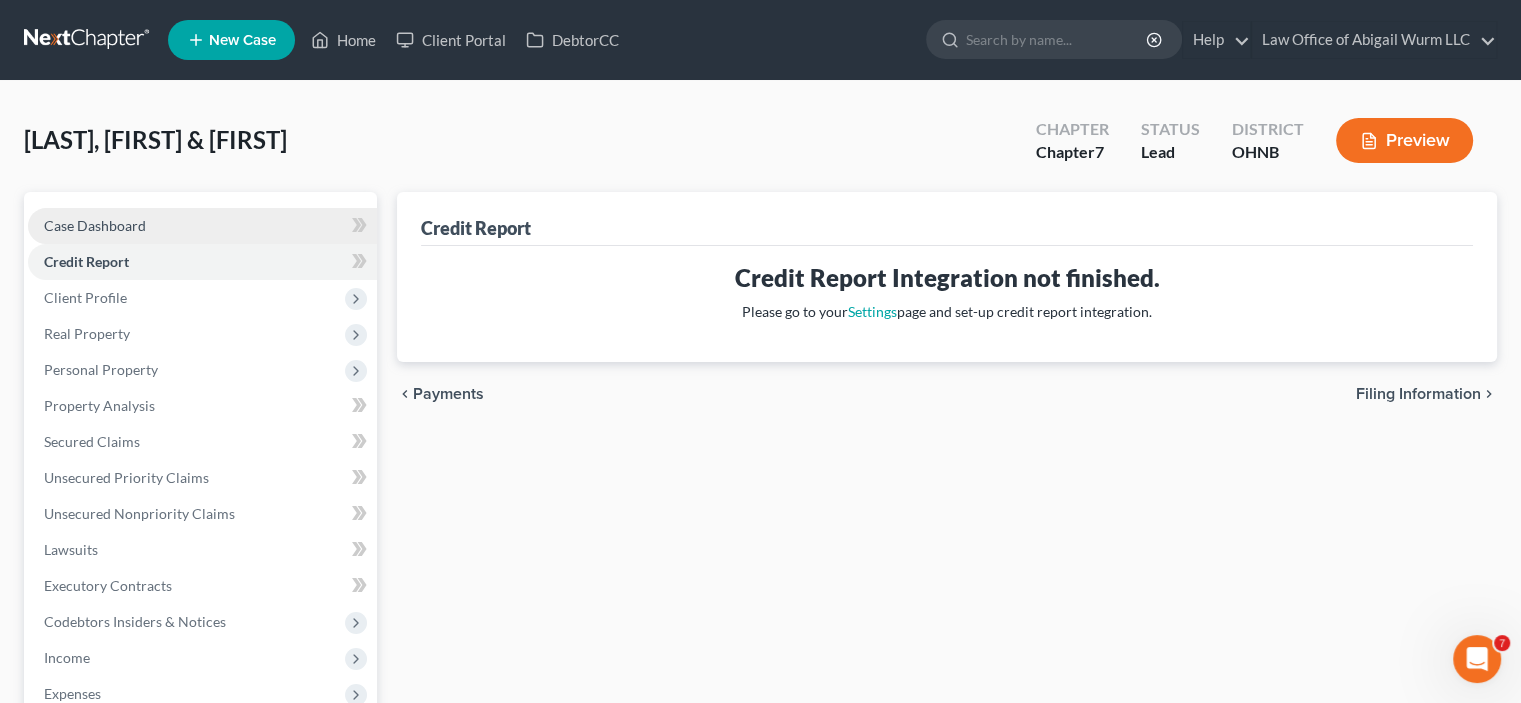 click on "Case Dashboard" at bounding box center [202, 226] 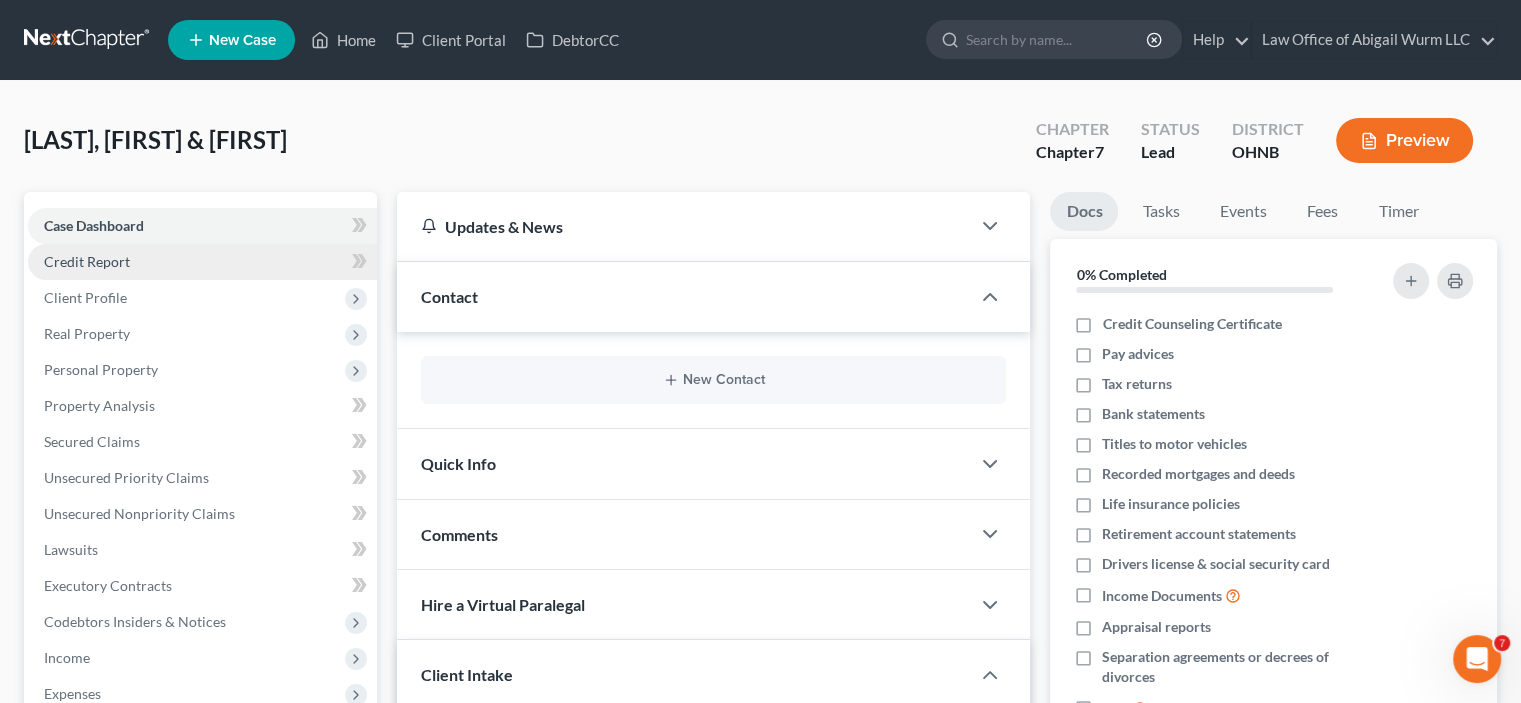click on "Credit Report" at bounding box center (202, 262) 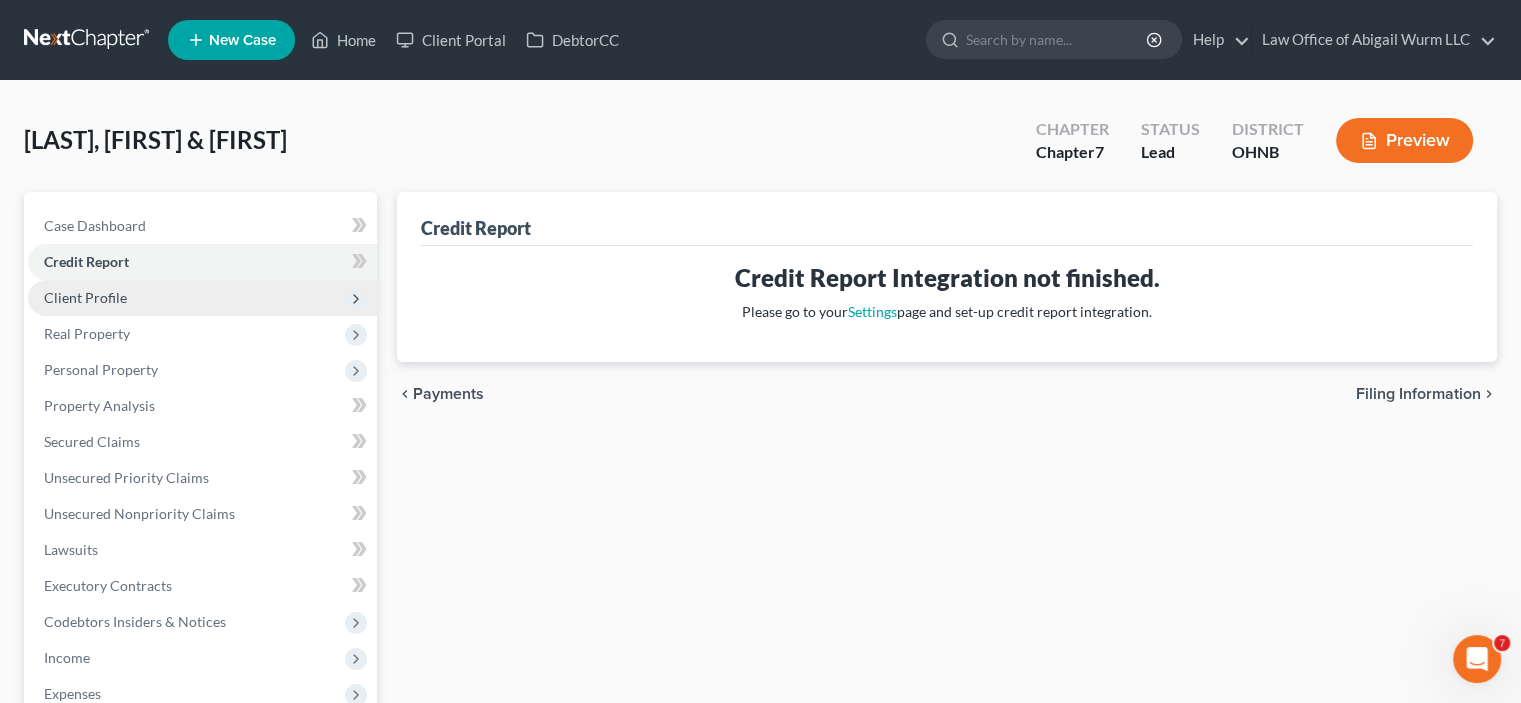 click on "Client Profile" at bounding box center [85, 297] 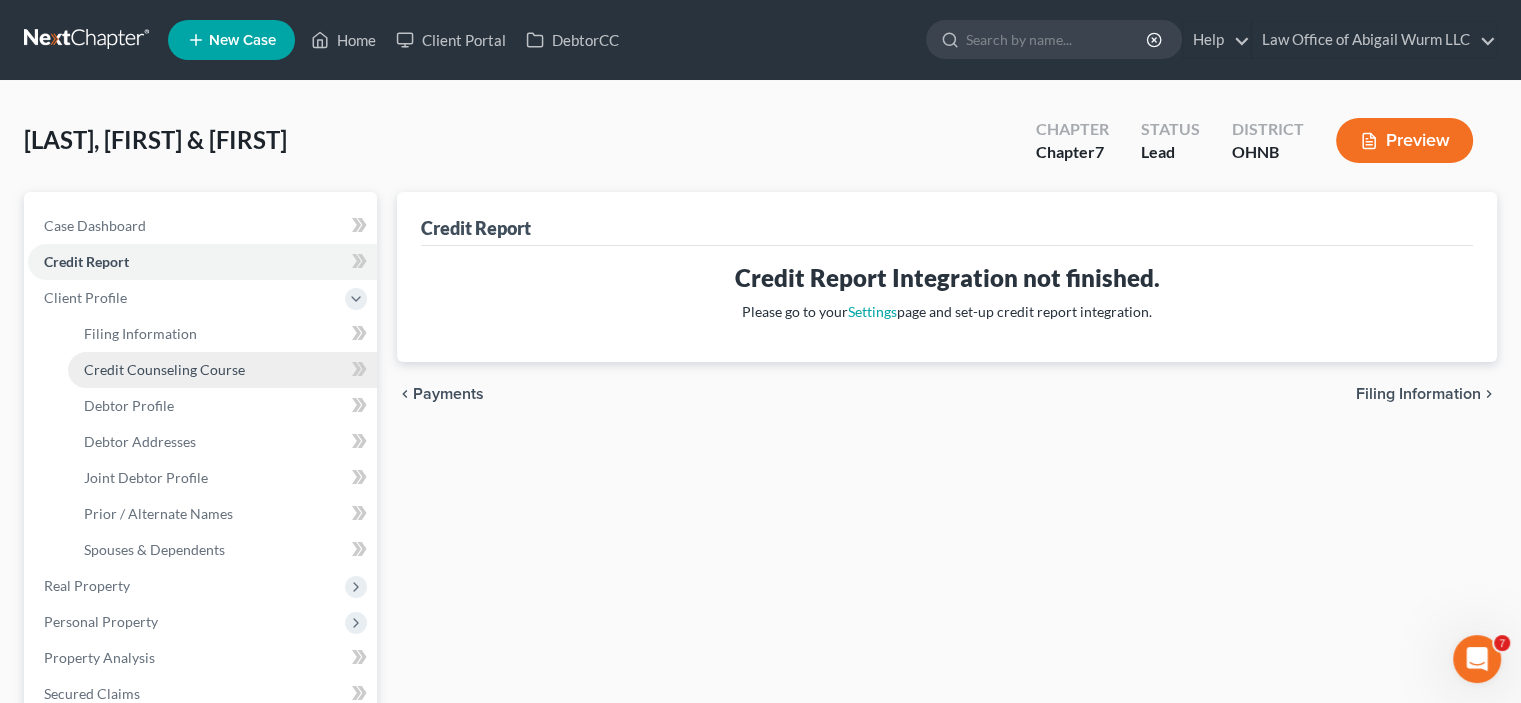 click on "Credit Counseling Course" at bounding box center (164, 369) 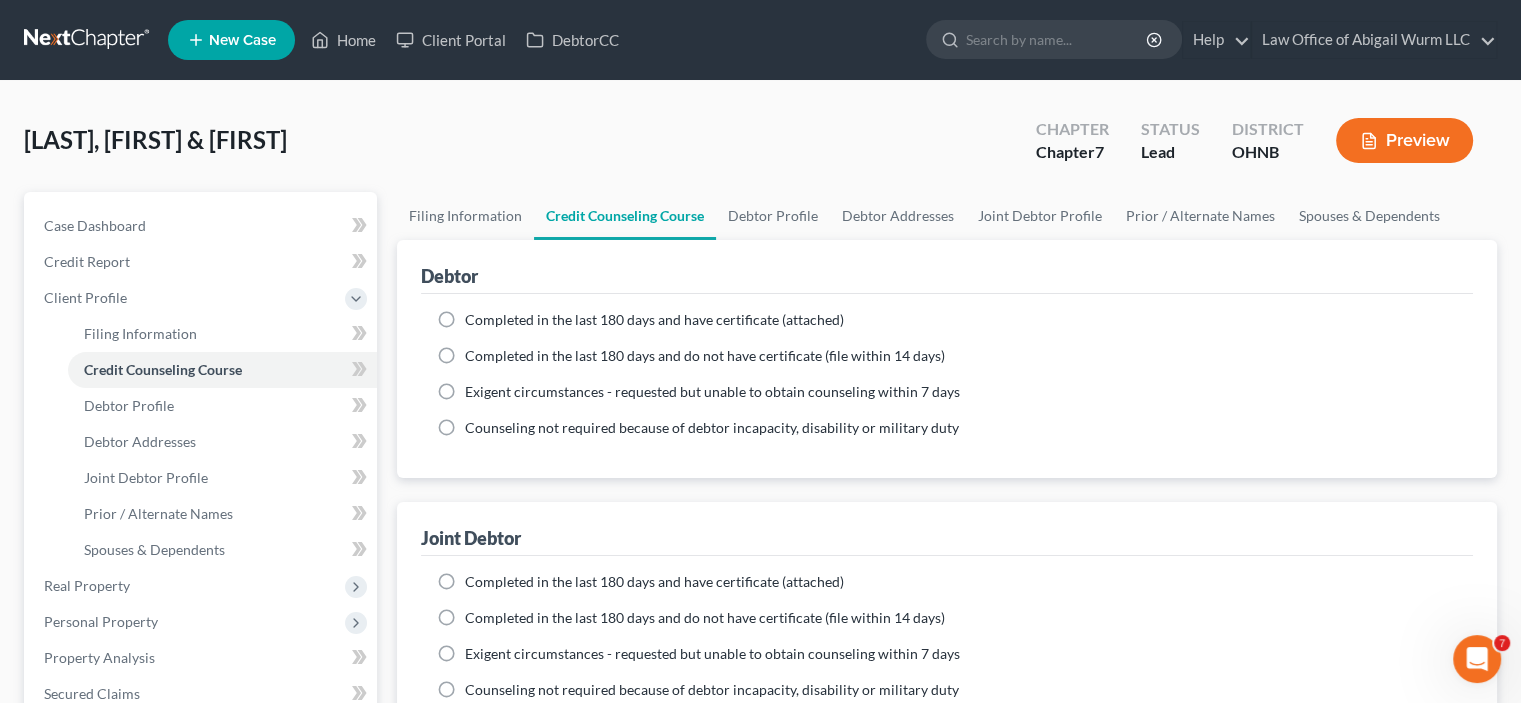scroll, scrollTop: 100, scrollLeft: 0, axis: vertical 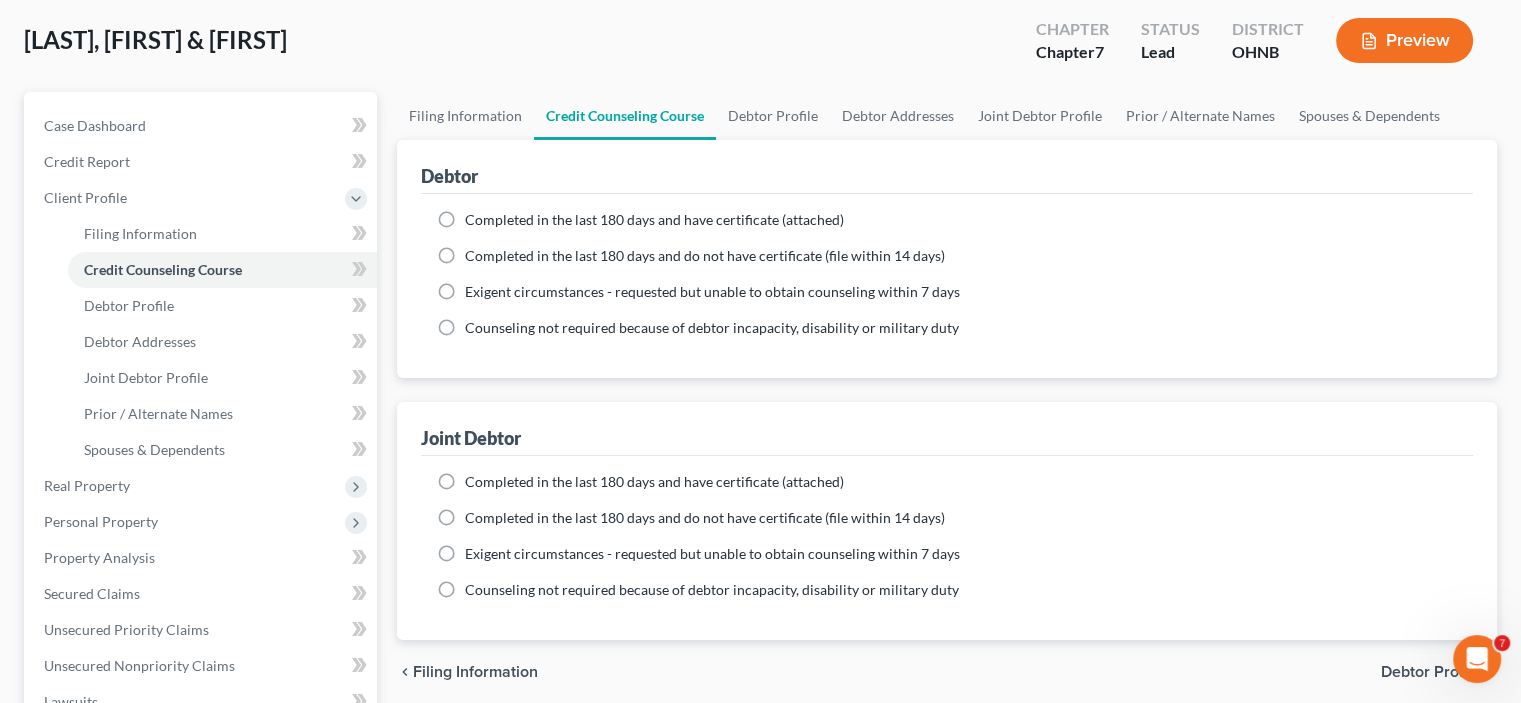 click on "Completed in the last 180 days and have certificate (attached)" at bounding box center (654, 482) 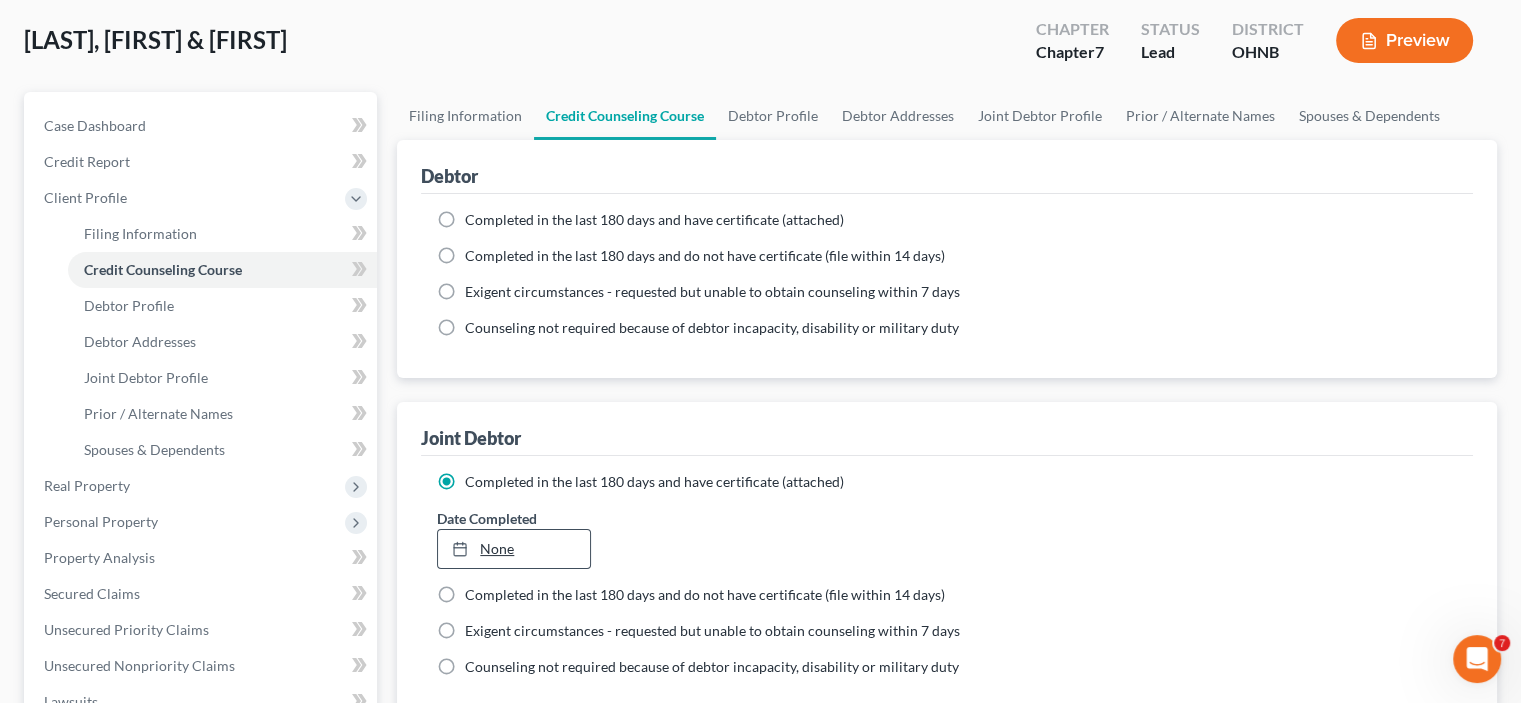 click on "None" at bounding box center [513, 549] 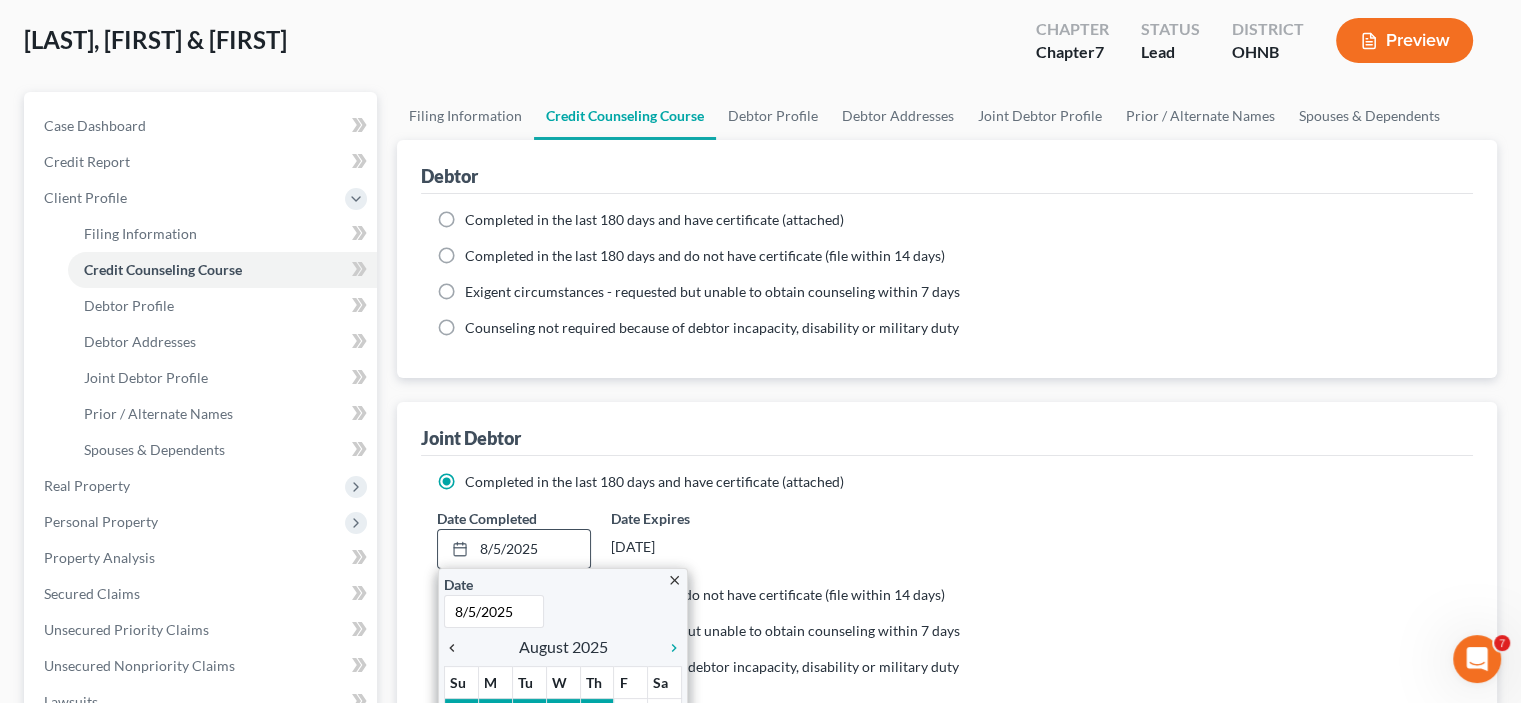 click on "chevron_left" at bounding box center [457, 648] 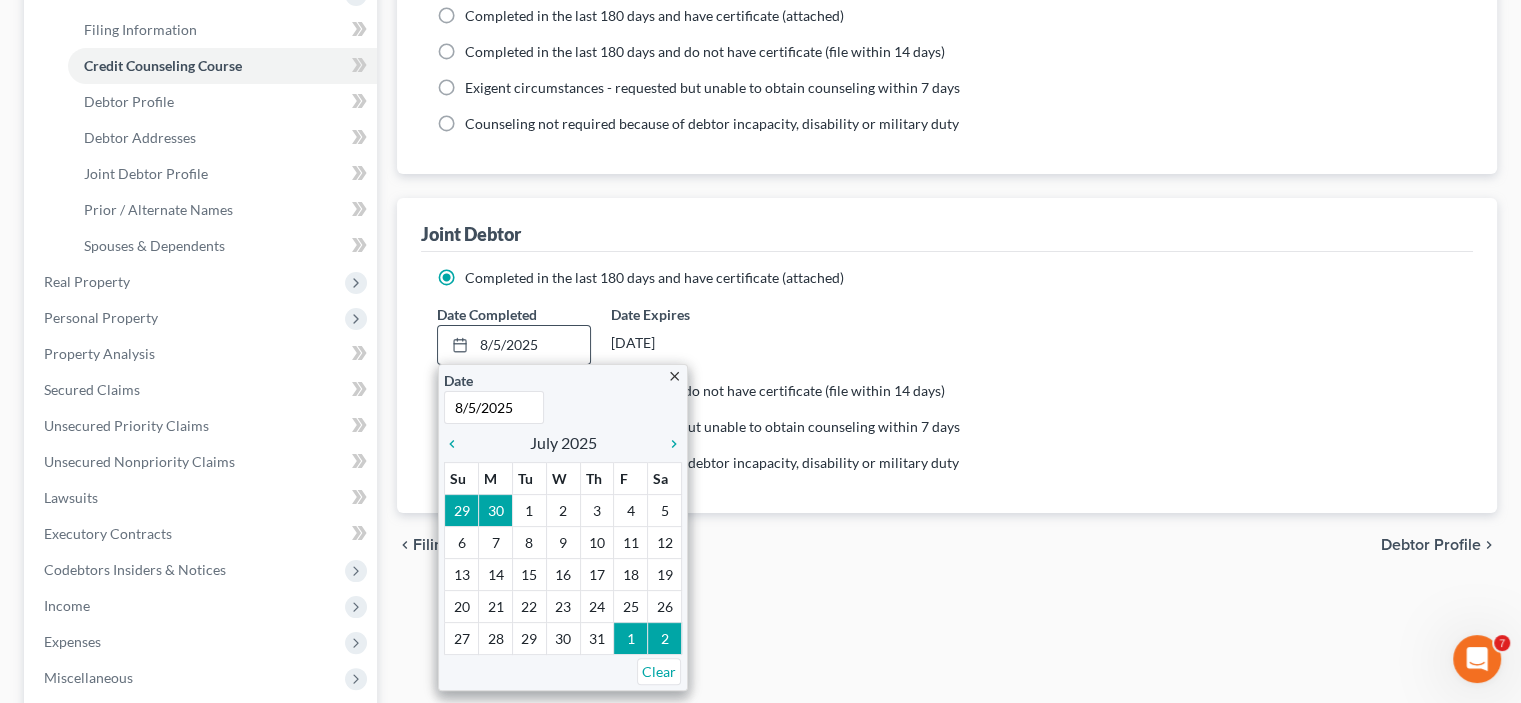 scroll, scrollTop: 400, scrollLeft: 0, axis: vertical 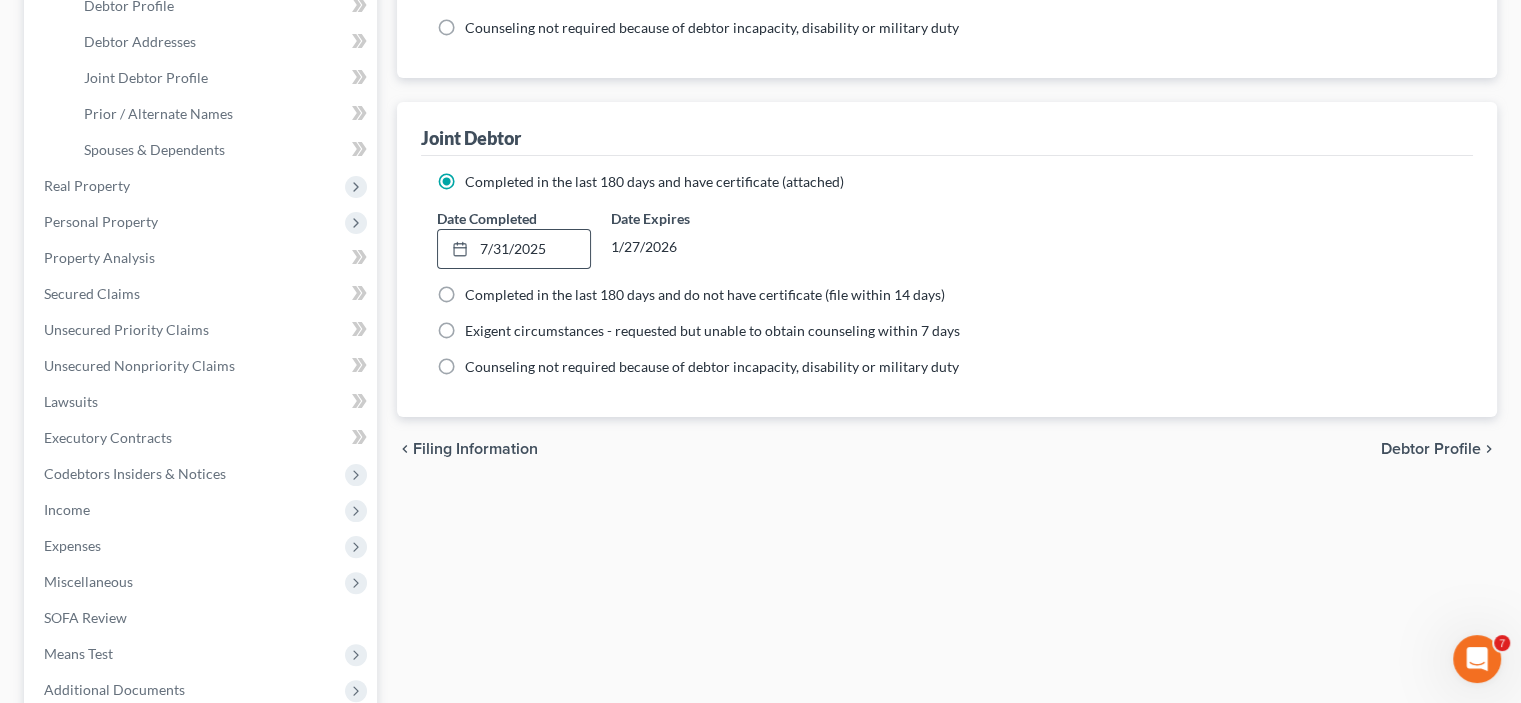 click on "Filing Information
Credit Counseling Course
Debtor Profile
Debtor Addresses
Joint Debtor Profile
Prior / Alternate Names
Spouses & Dependents
Debtor
Completed in the last 180 days and have certificate (attached) Date Completed
None
close
Date
Time
chevron_left
August 2025
chevron_right
Su M Tu W Th F Sa
27 28 29 30 31 1 2
3 4 5 6 7 8 9
10 11 12 13 14 15 16
17 18 19 20 21 22 23
24 25 26 27 28 29 30
31 1 2 3 4 5 6
Clear
Completed in the last 180 days and do not have certificate (file within 14 days) Date Completed
None
close
Date" at bounding box center (947, 315) 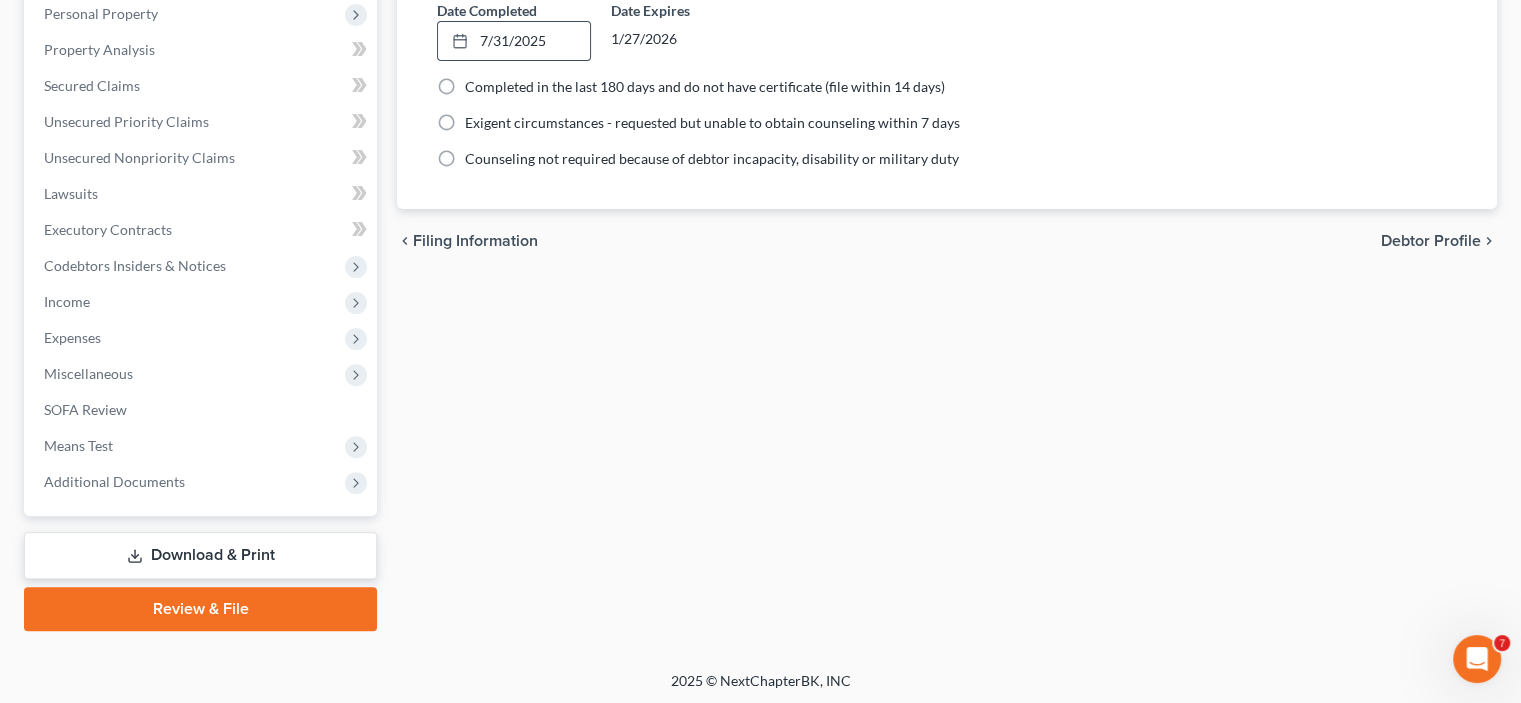 scroll, scrollTop: 610, scrollLeft: 0, axis: vertical 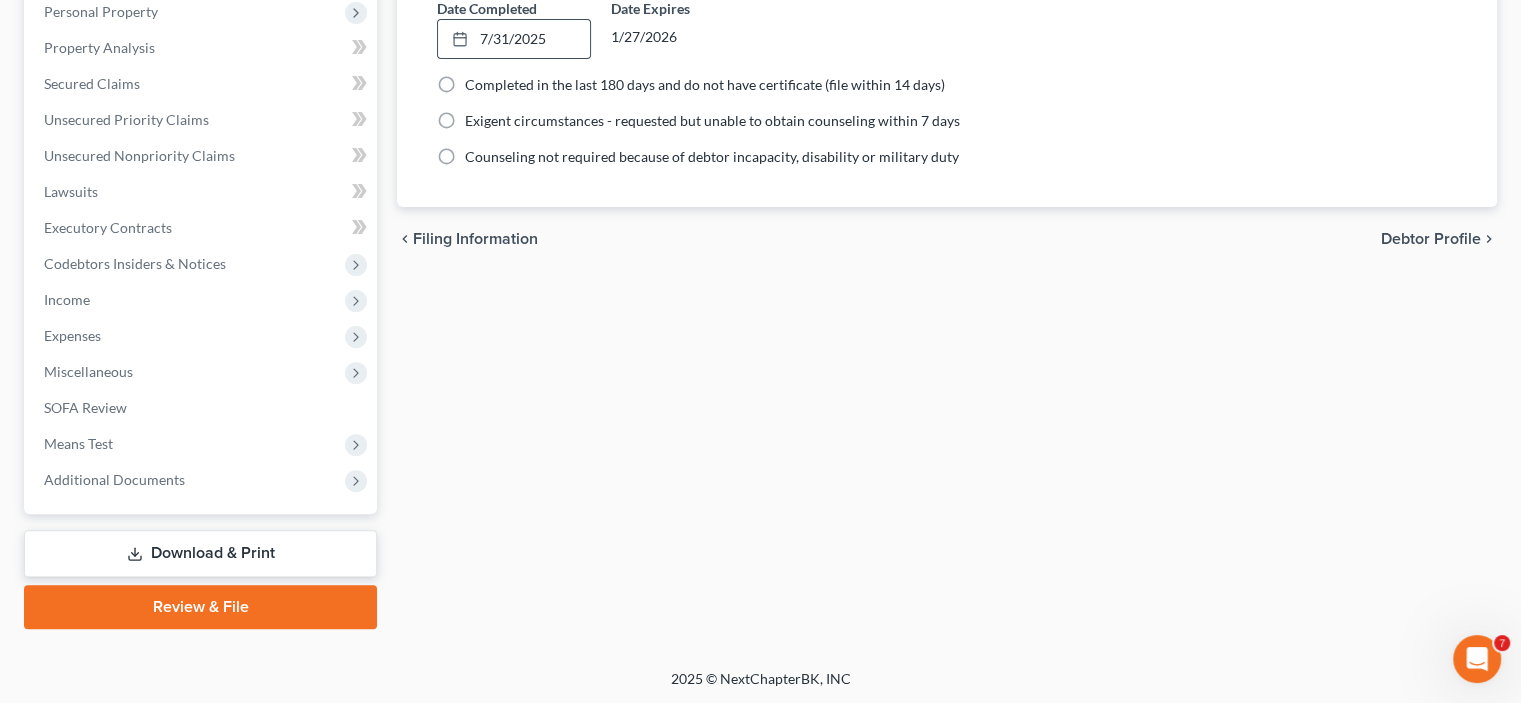 click on "Review & File" at bounding box center [200, 607] 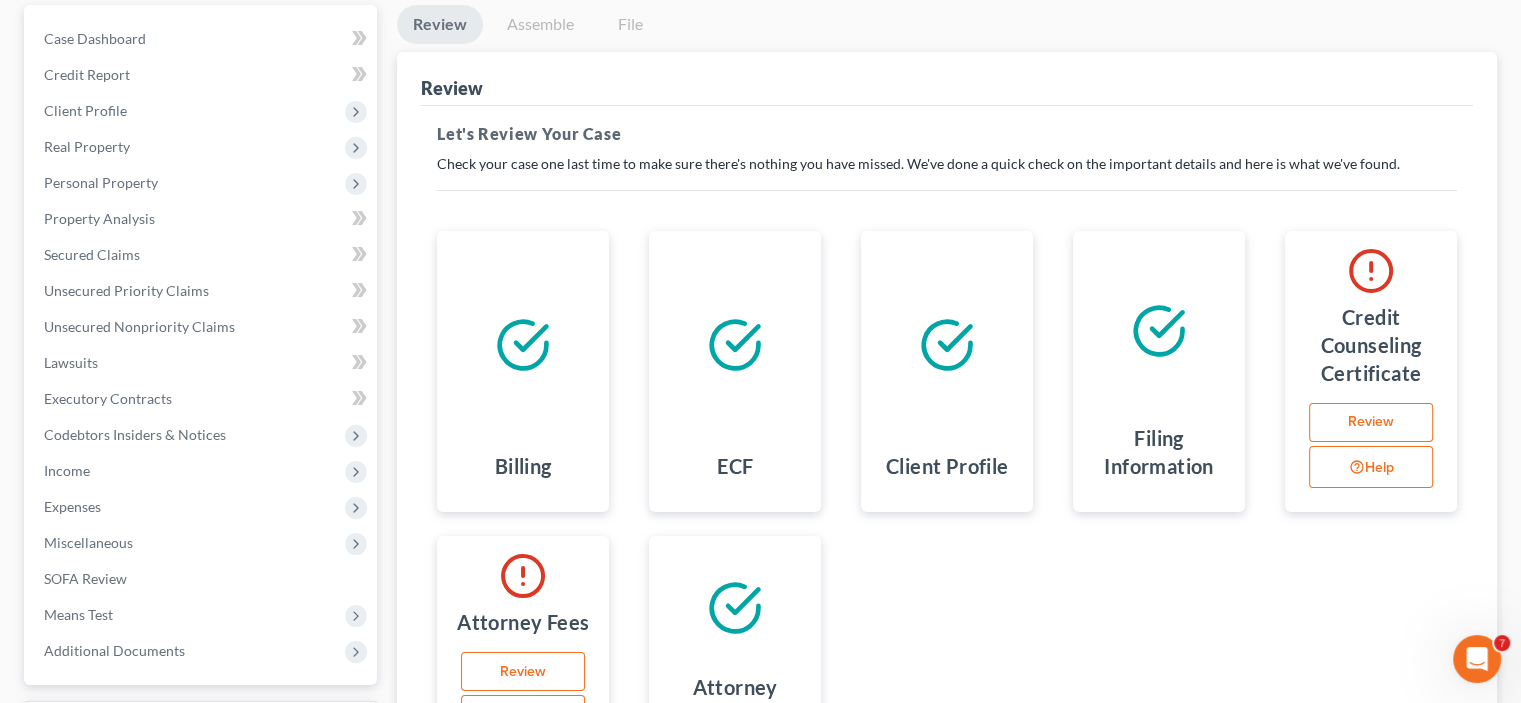 scroll, scrollTop: 0, scrollLeft: 0, axis: both 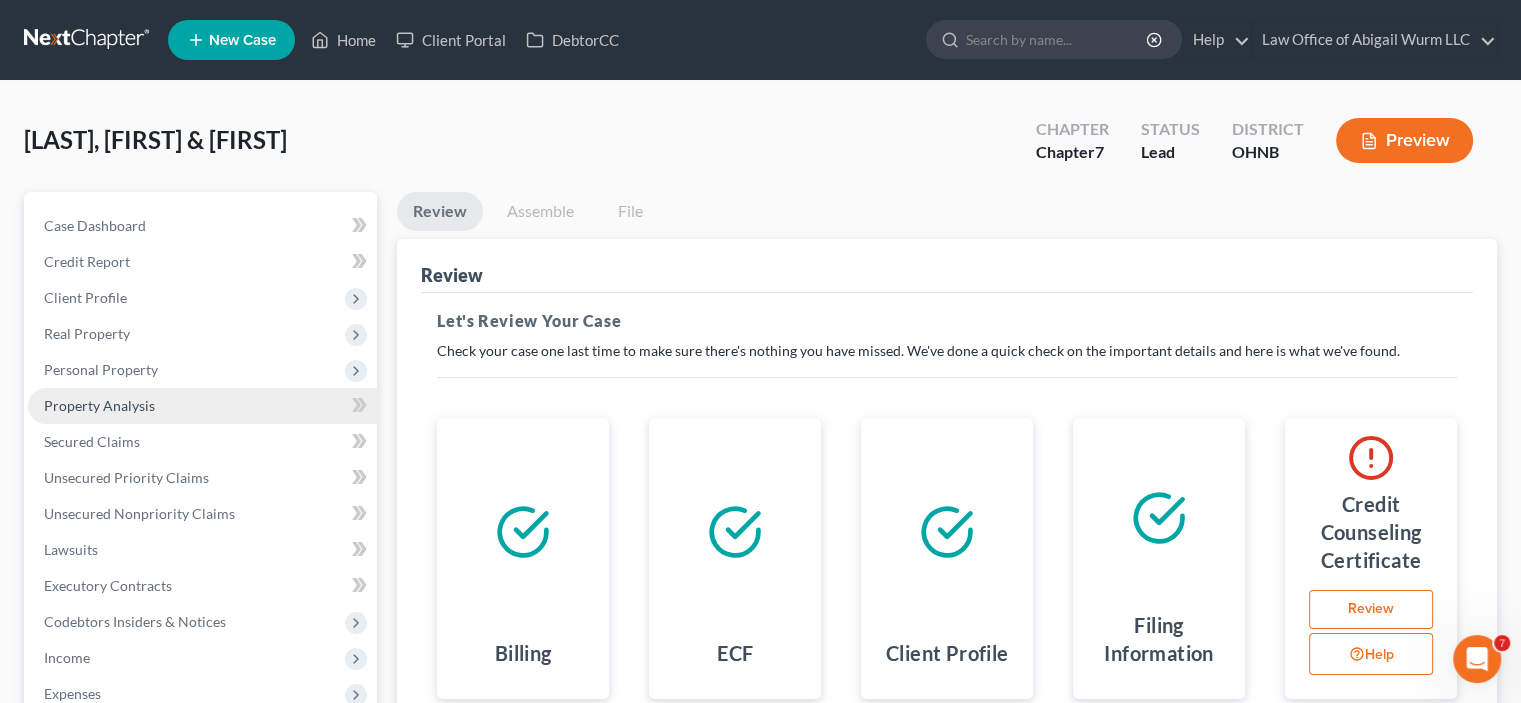 click on "Property Analysis" at bounding box center [99, 405] 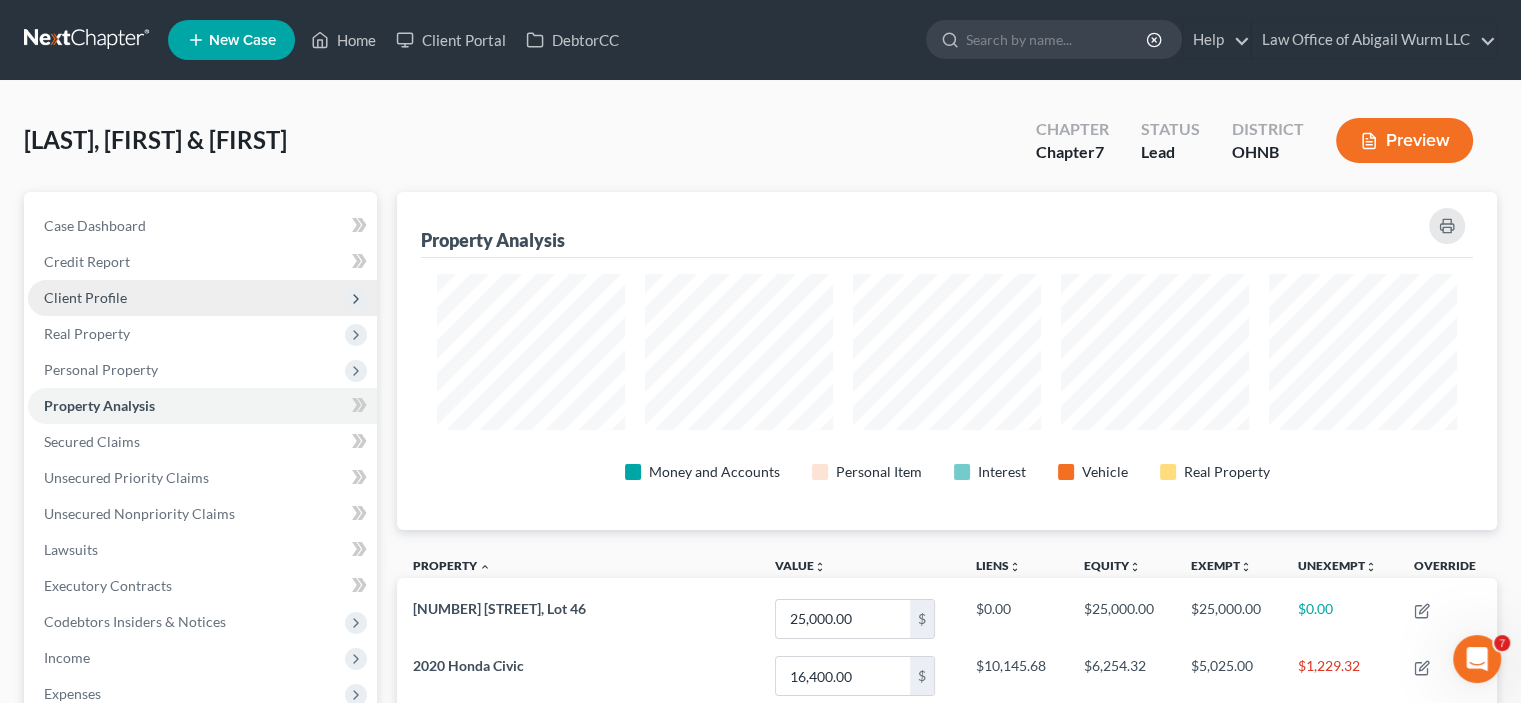 scroll, scrollTop: 999662, scrollLeft: 998900, axis: both 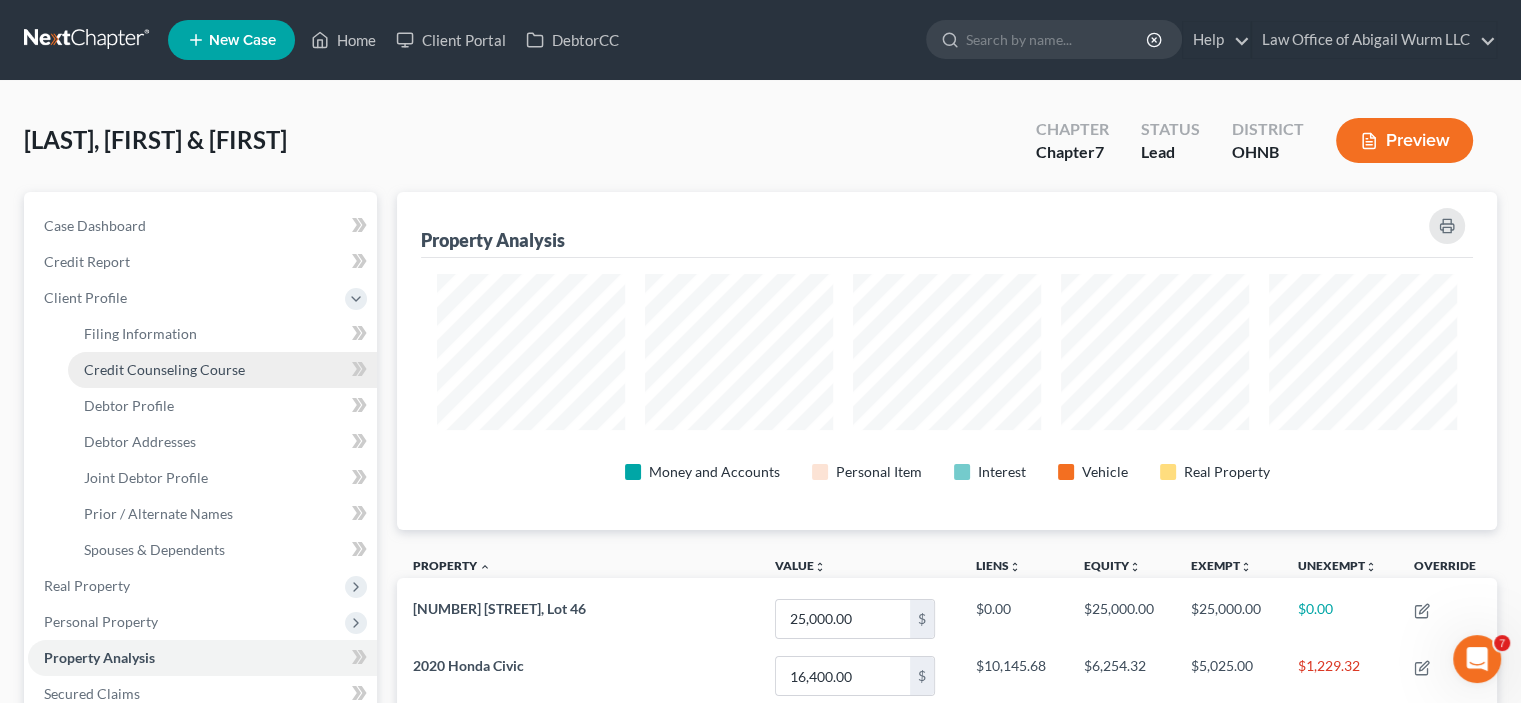 click on "Credit Counseling Course" at bounding box center (164, 369) 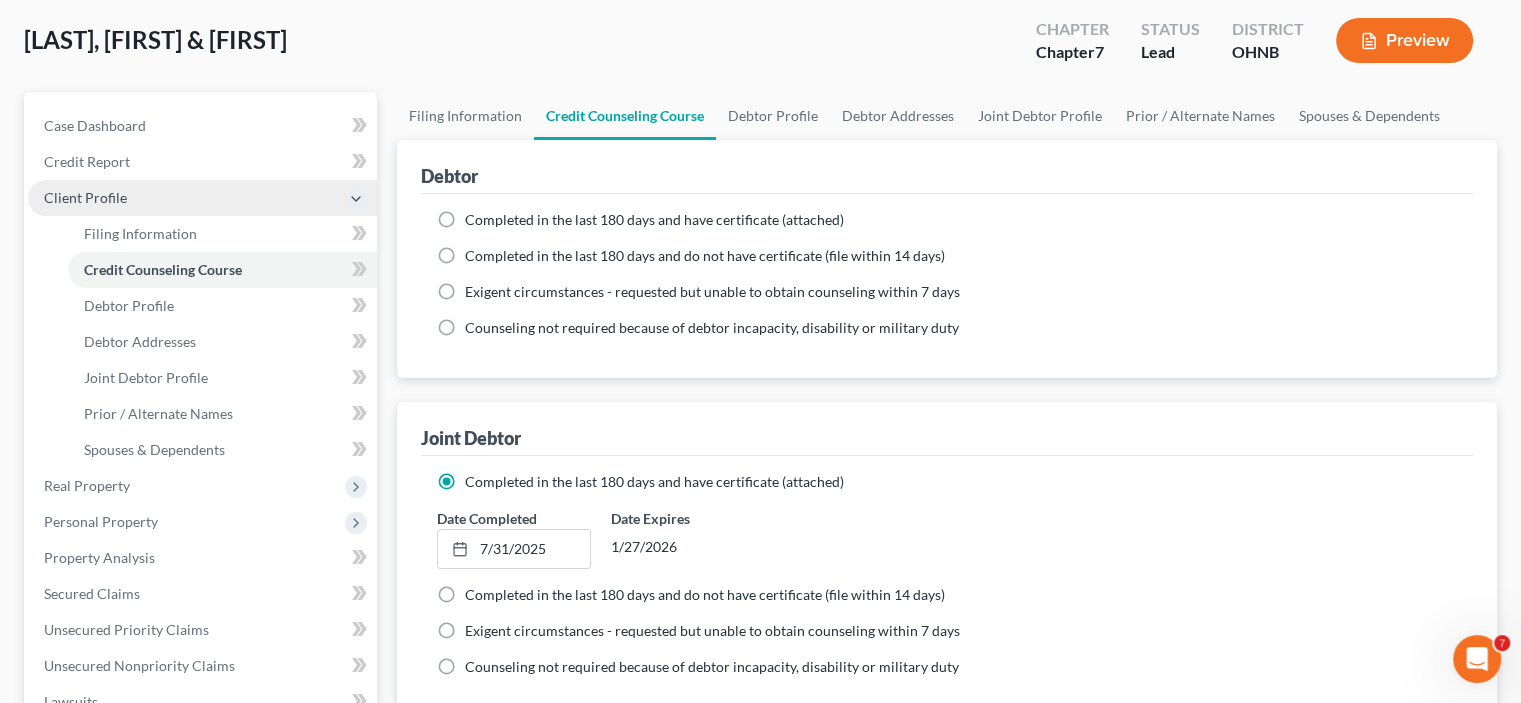 scroll, scrollTop: 100, scrollLeft: 0, axis: vertical 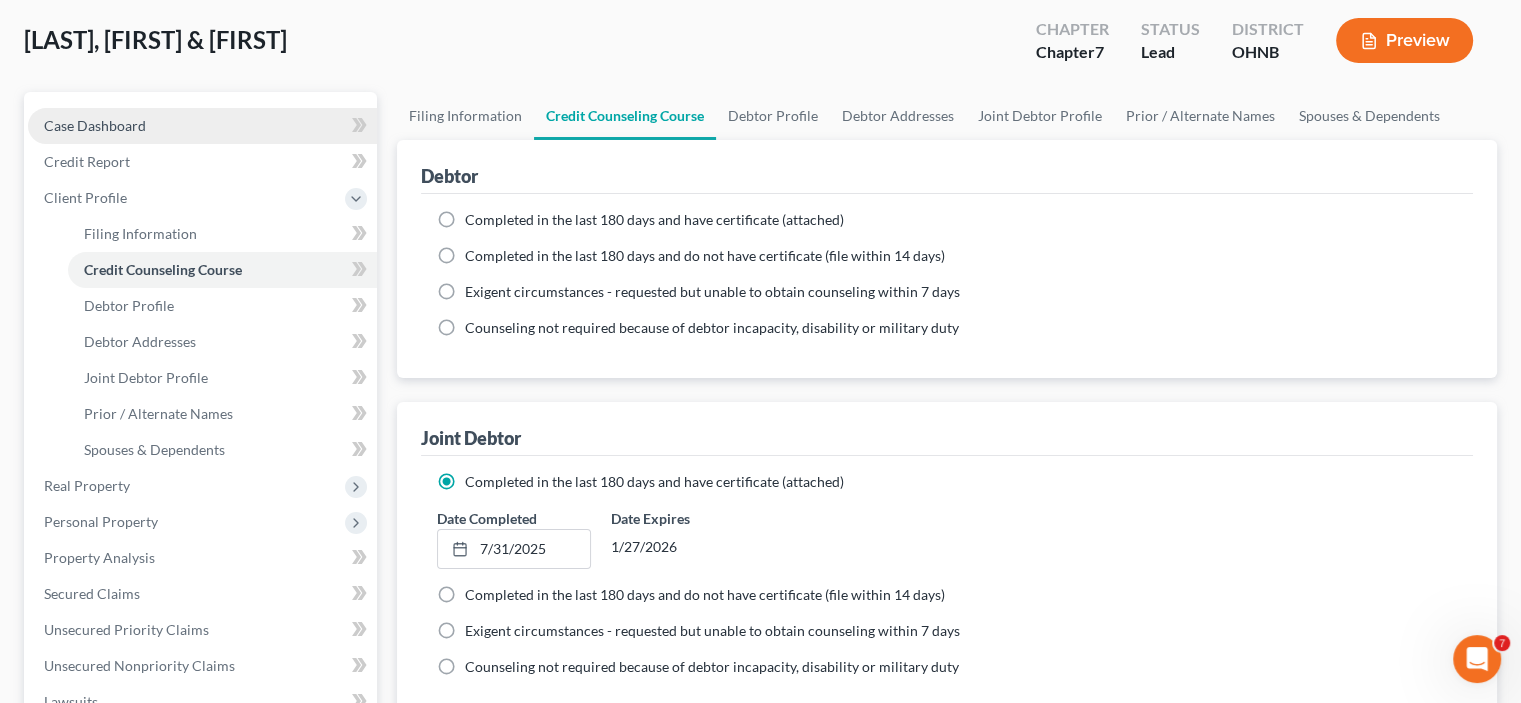 click on "Case Dashboard" at bounding box center [95, 125] 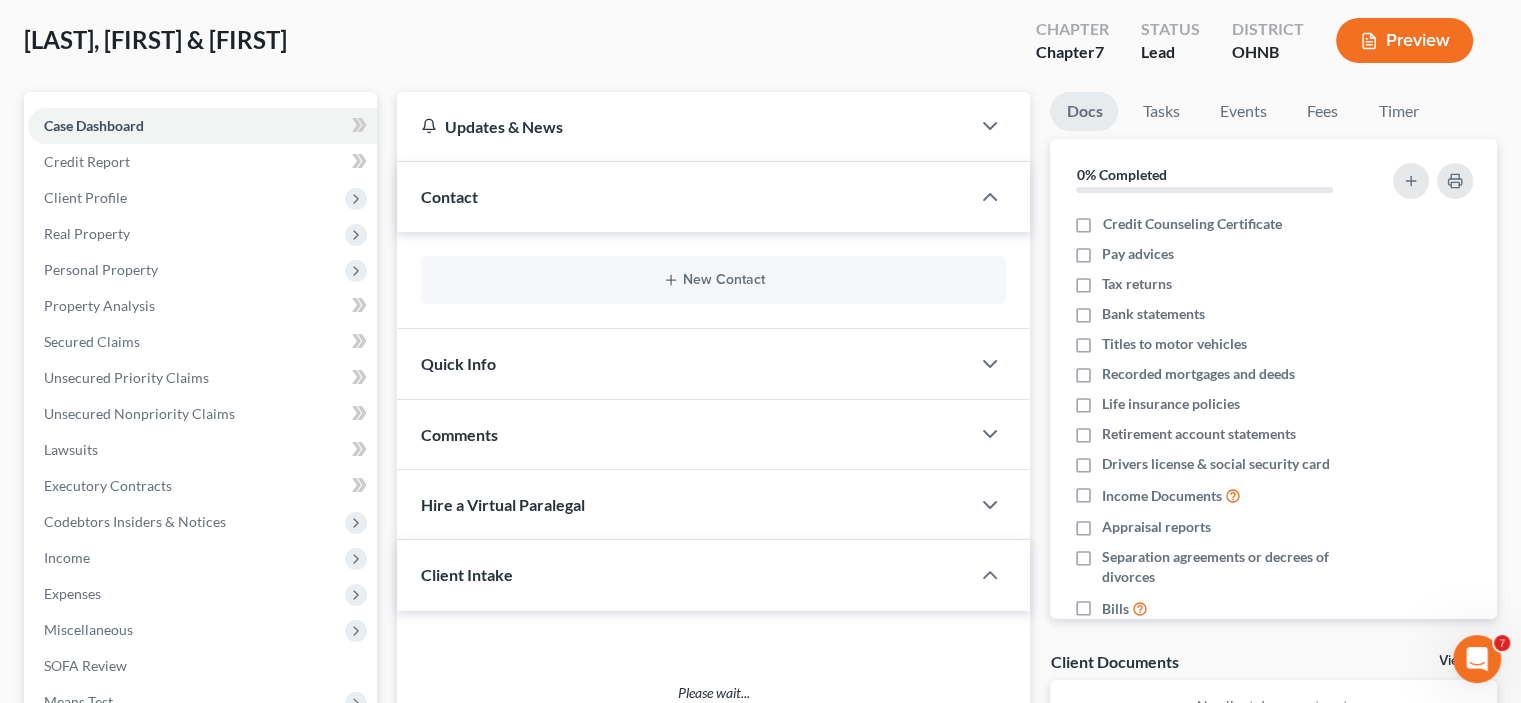 scroll, scrollTop: 0, scrollLeft: 0, axis: both 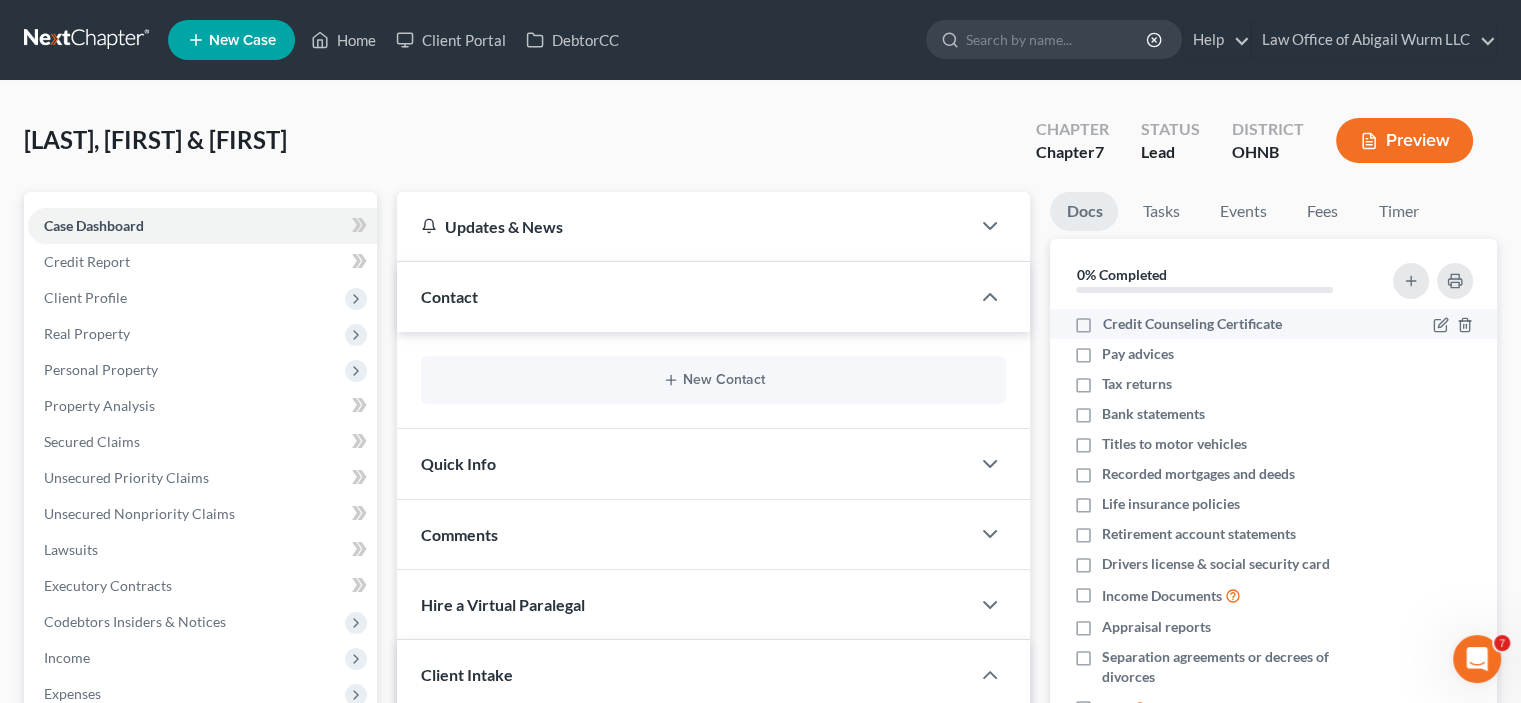 click on "Credit Counseling Certificate" at bounding box center [1191, 324] 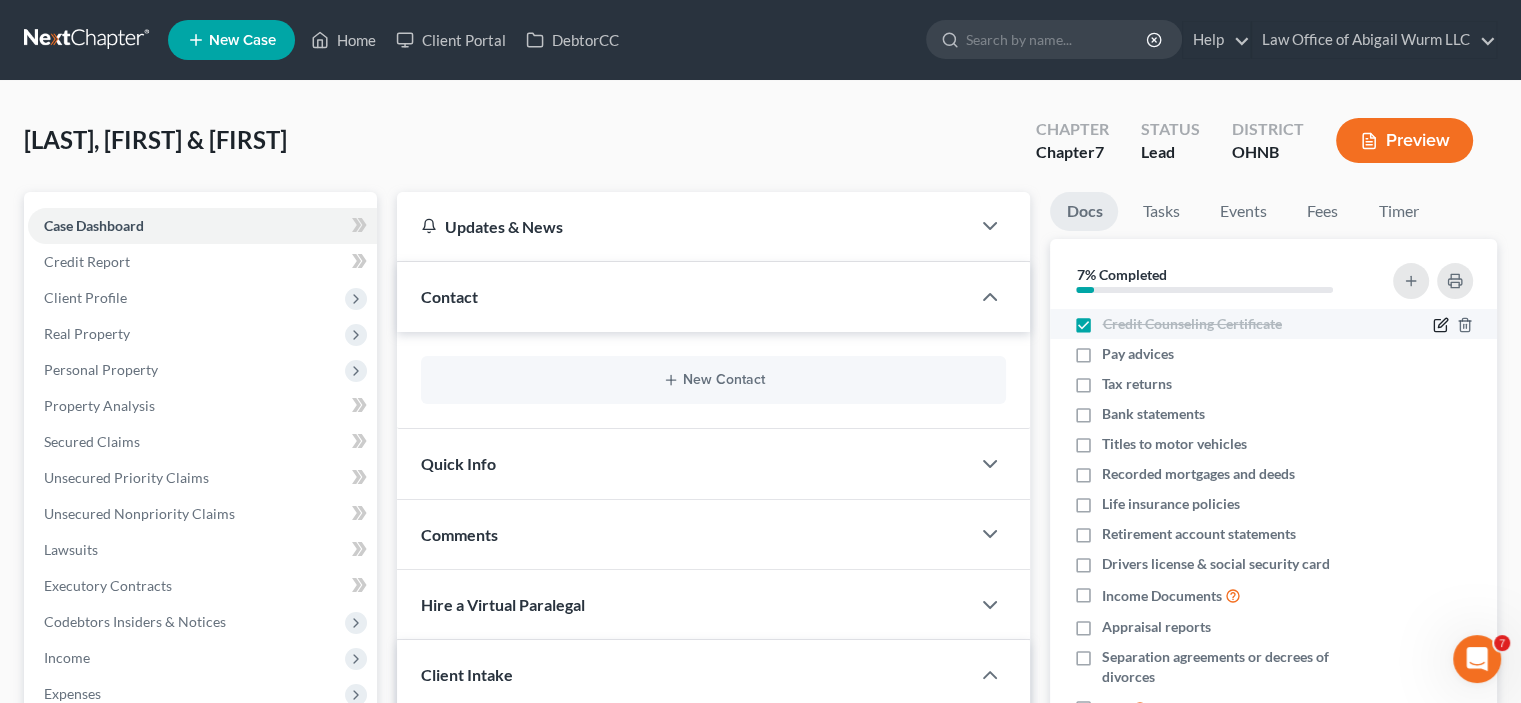 click 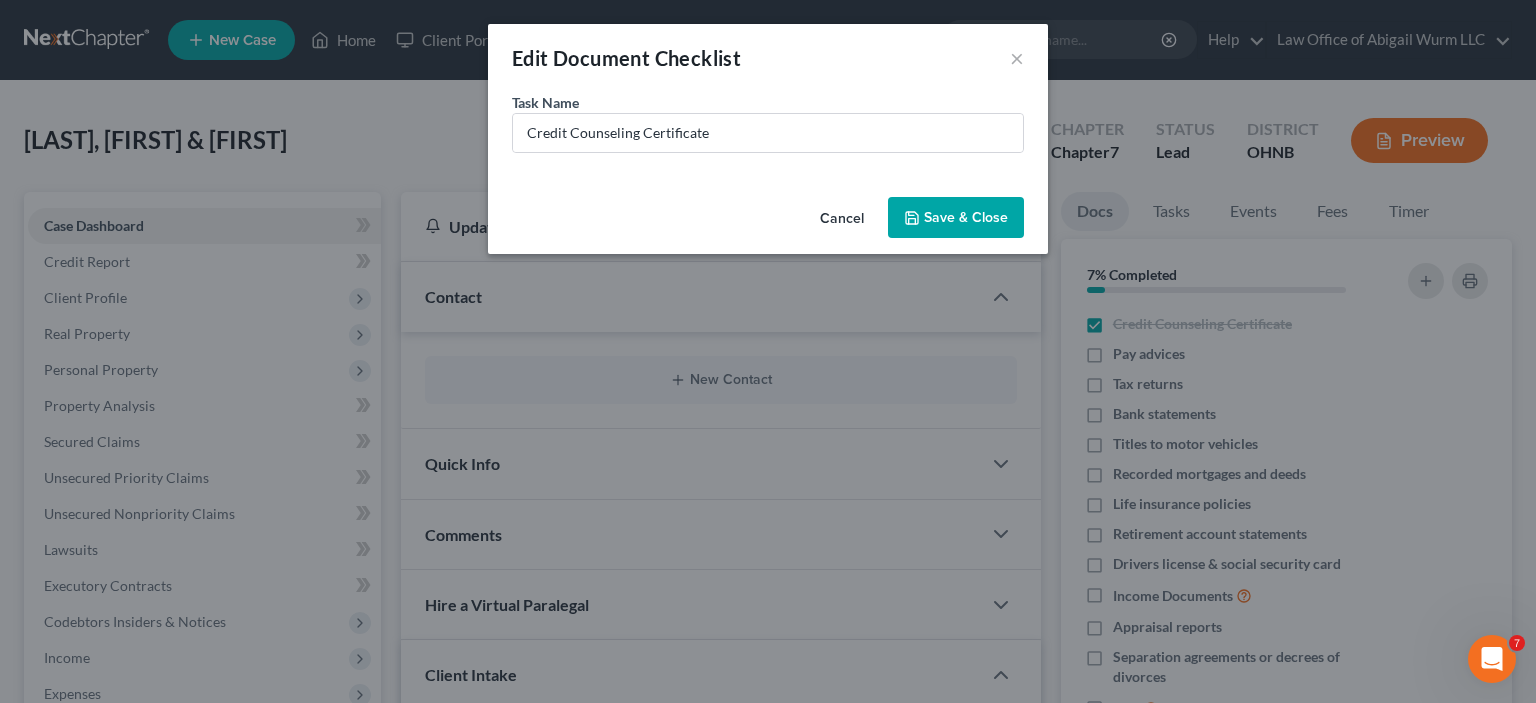 click on "Cancel" at bounding box center [842, 219] 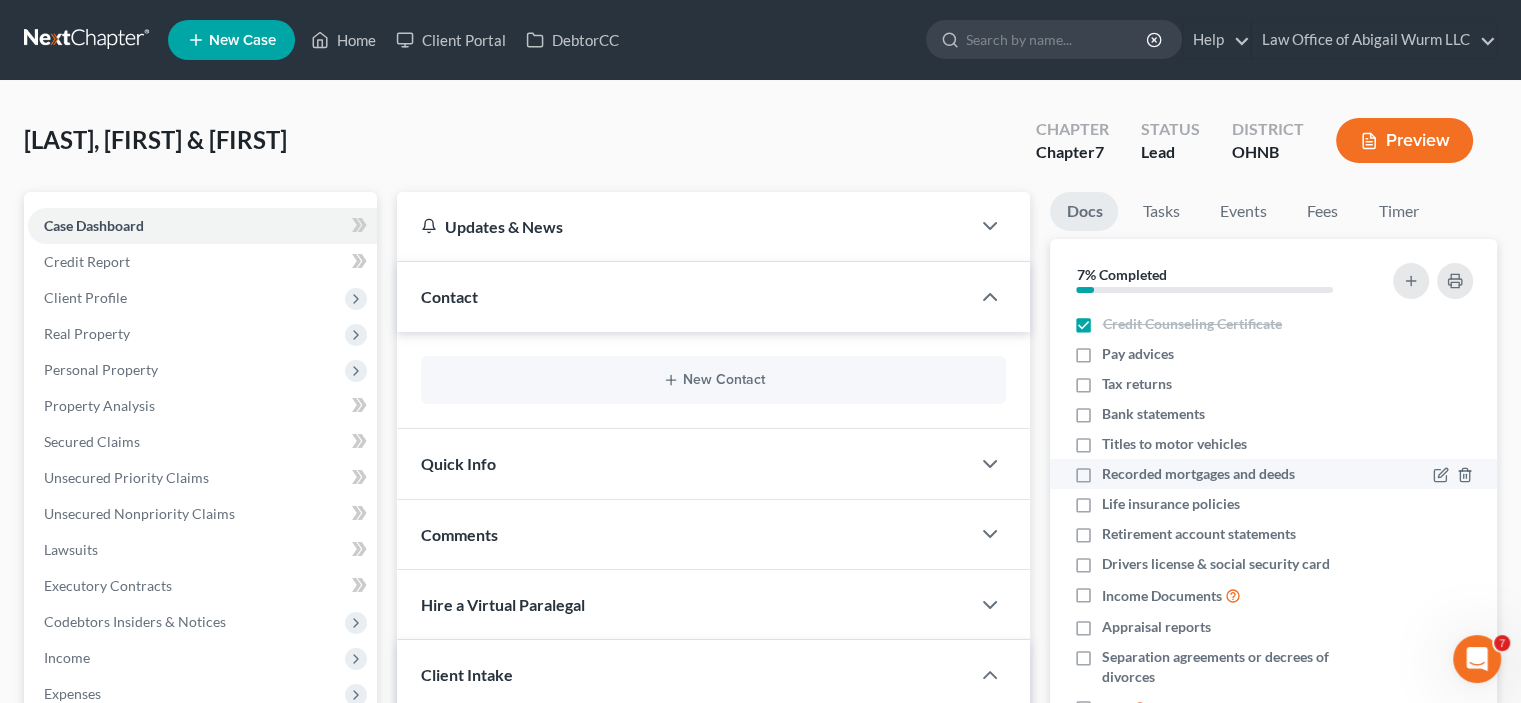 scroll, scrollTop: 38, scrollLeft: 0, axis: vertical 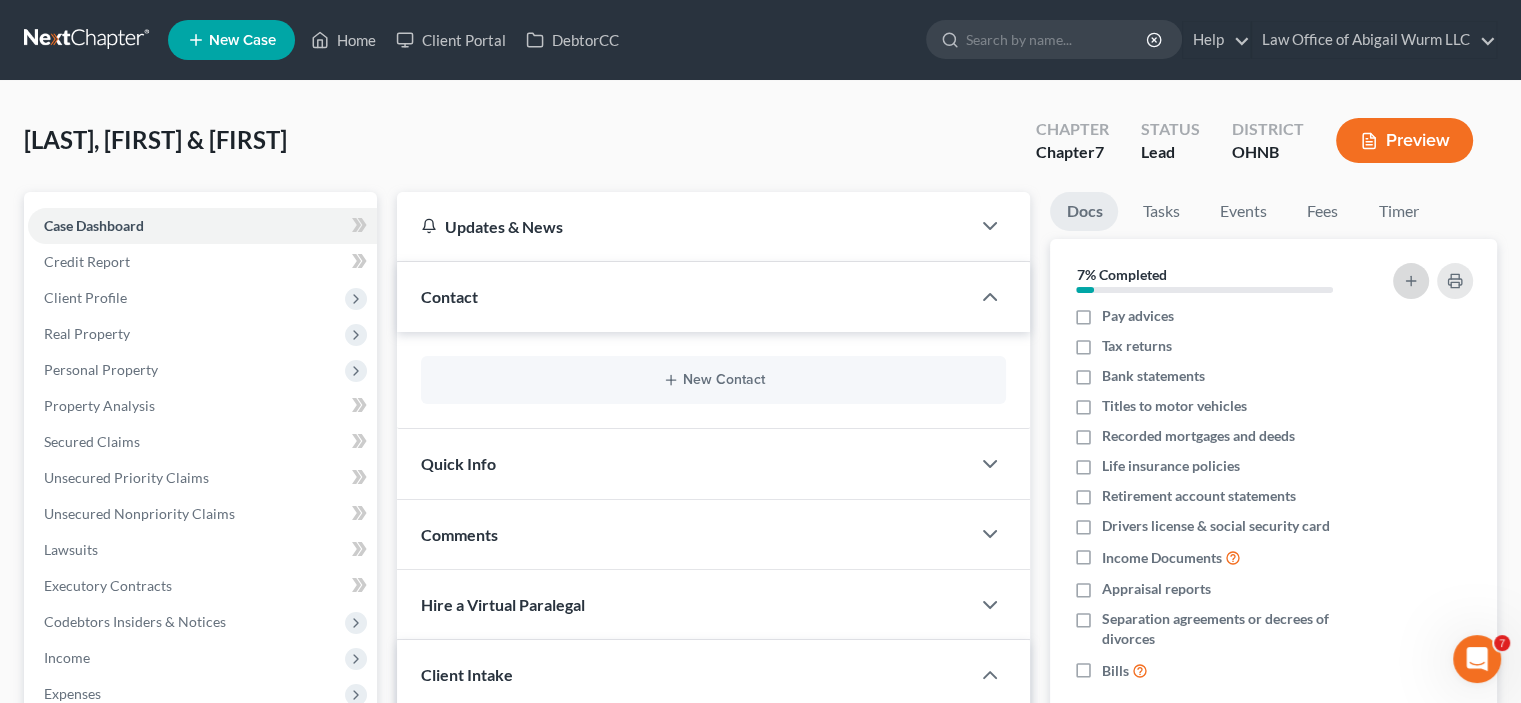 click at bounding box center (1411, 281) 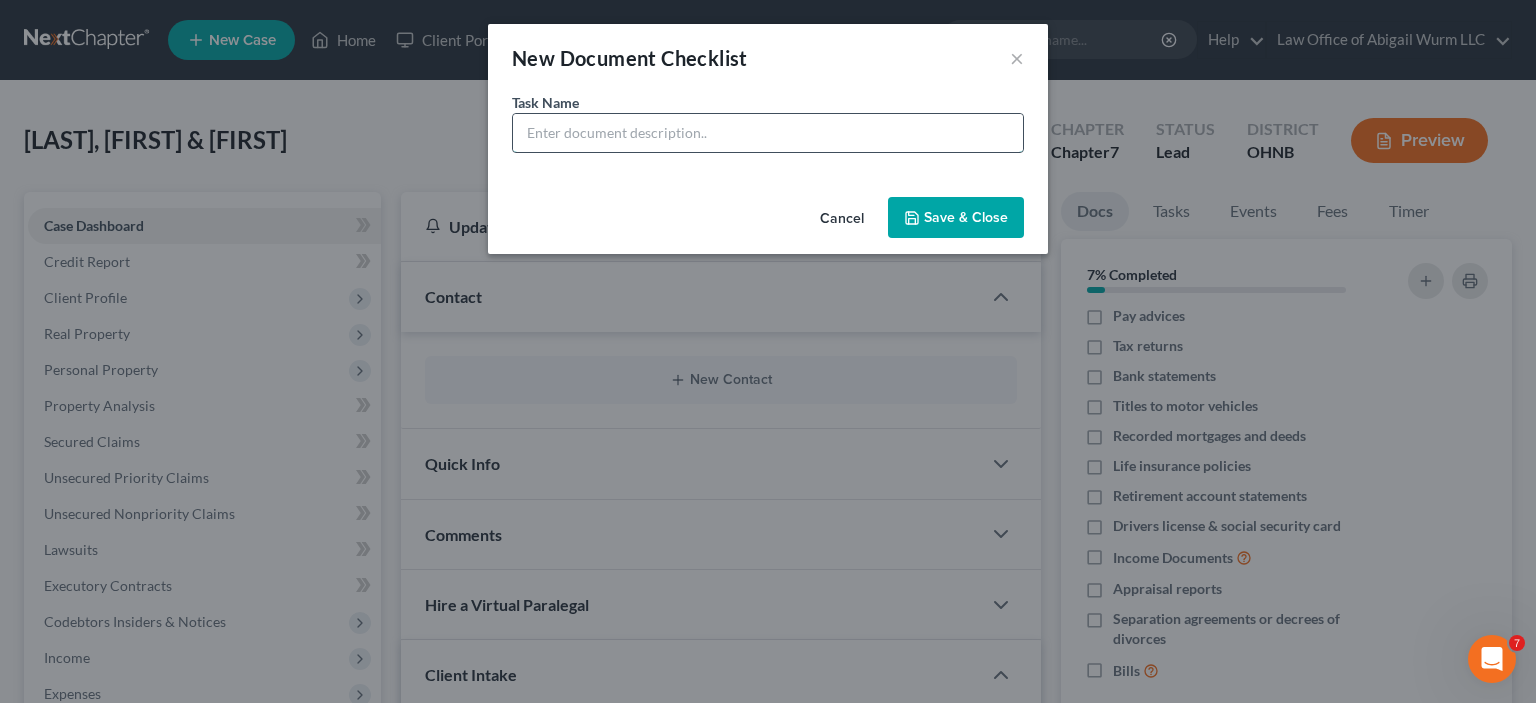 click at bounding box center [768, 133] 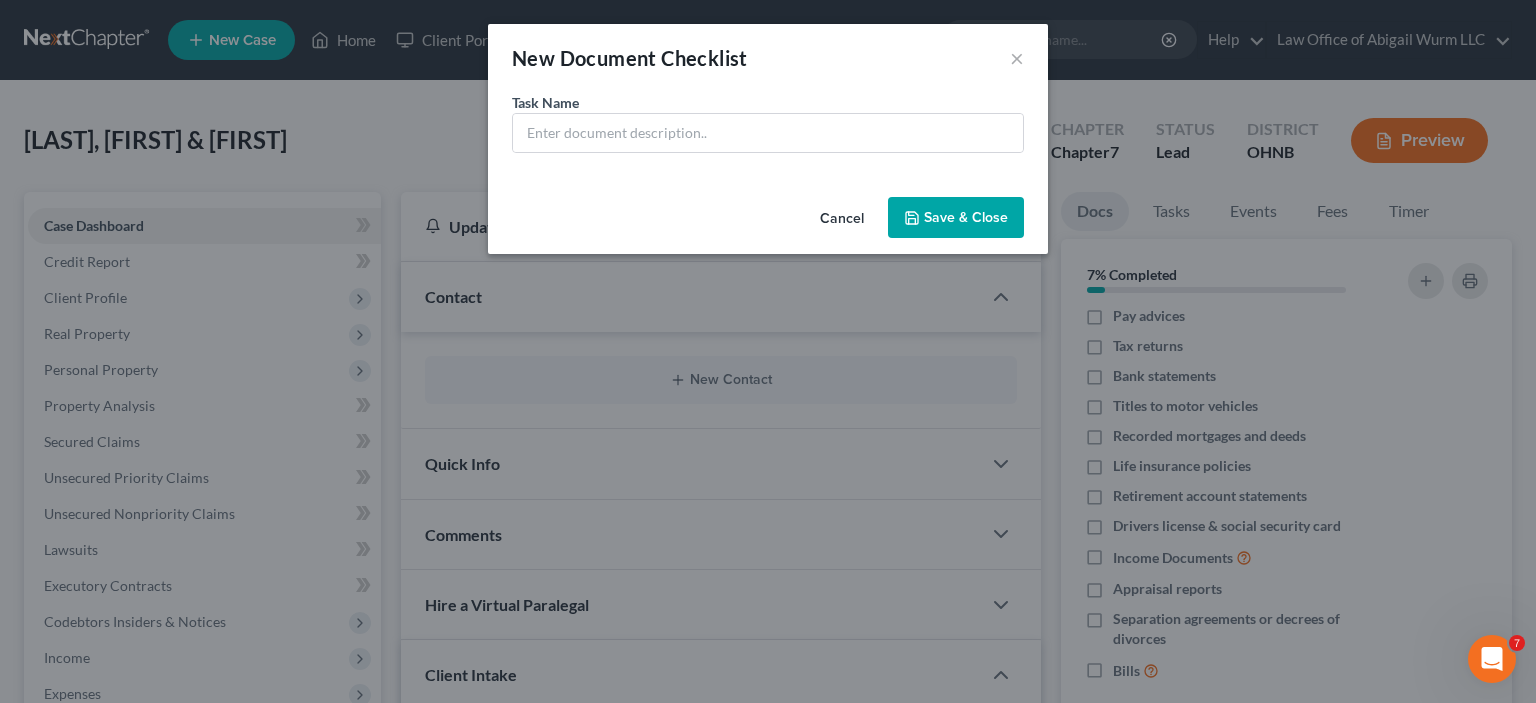 click on "Task Name
*" at bounding box center [768, 140] 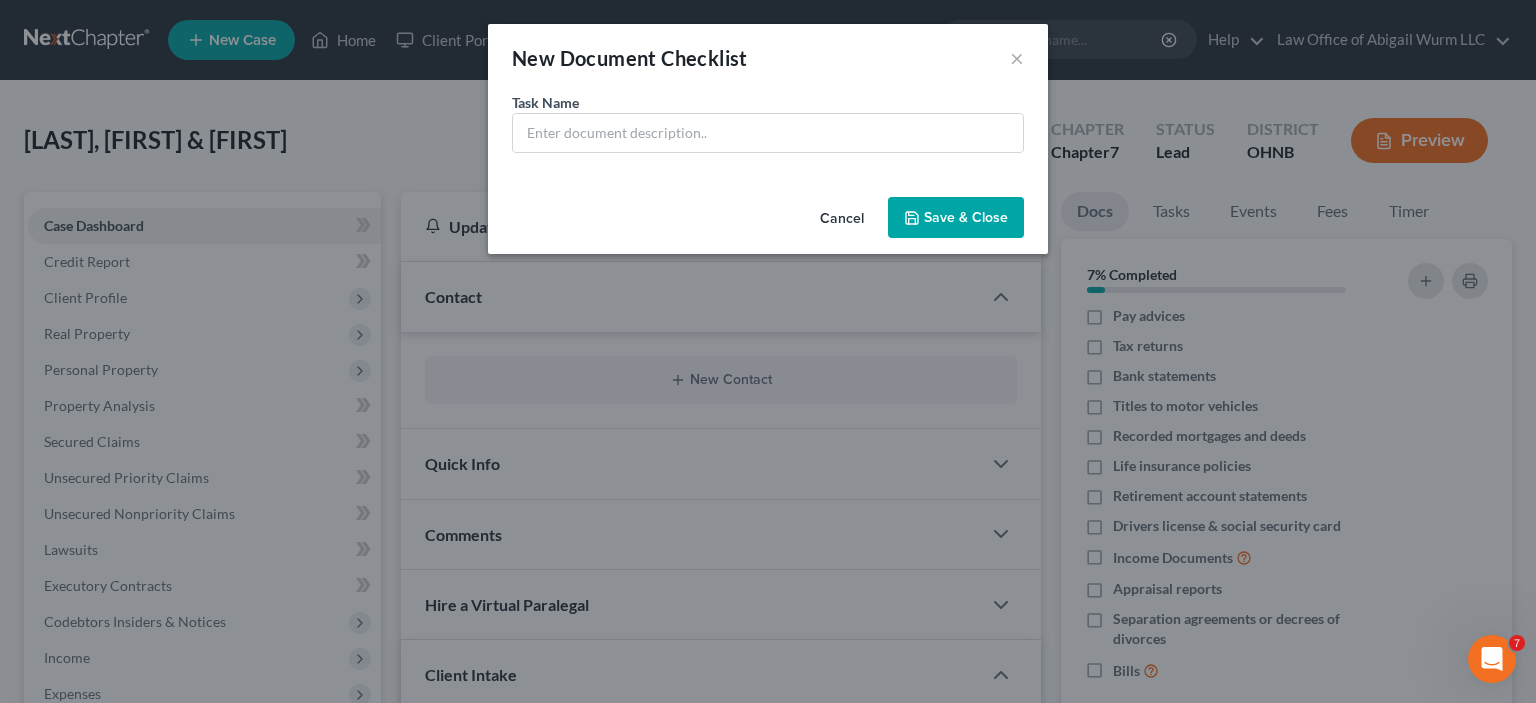 click on "New Document Checklist ×
Task Name
*
Cancel Save & Close" at bounding box center [768, 351] 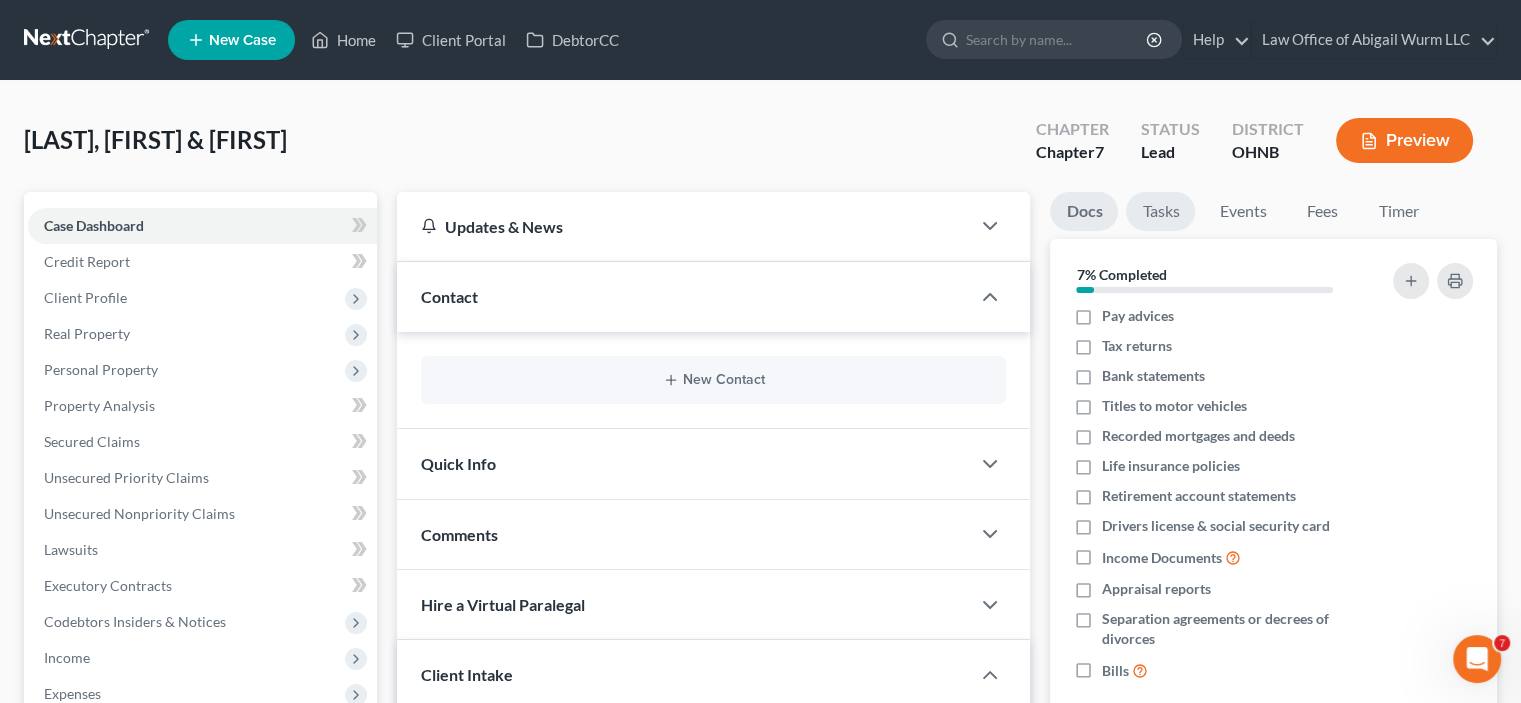 click on "Tasks" at bounding box center [1160, 211] 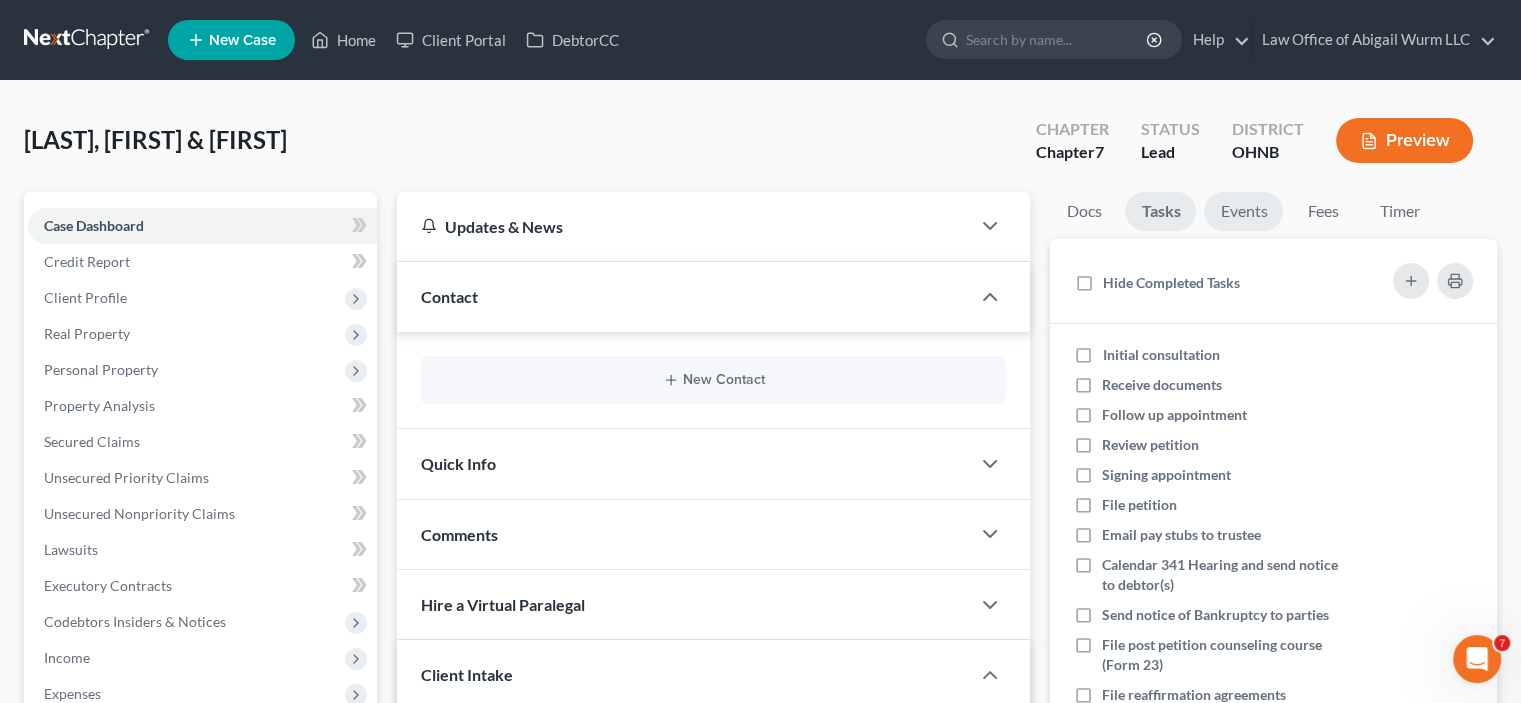 click on "Events" at bounding box center [1243, 211] 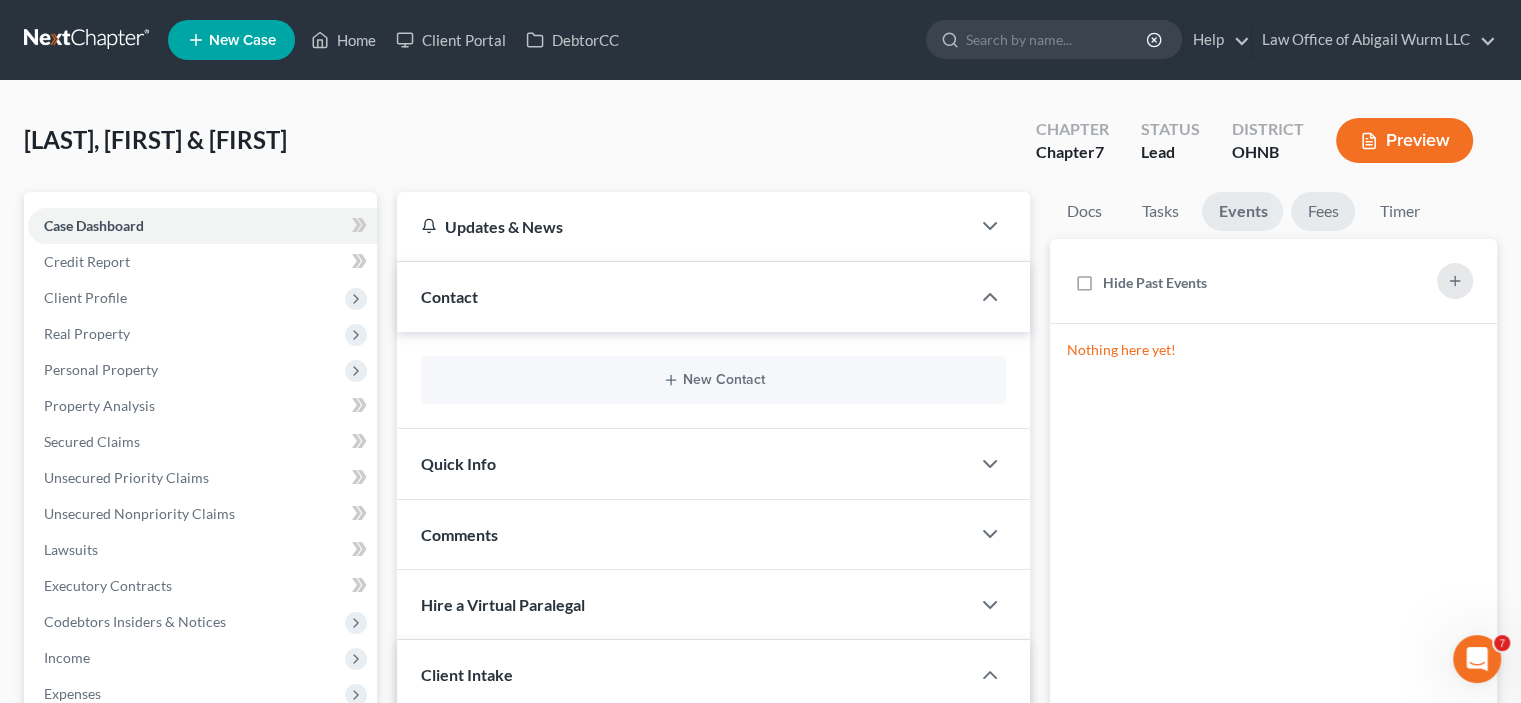 click on "Fees" at bounding box center (1323, 211) 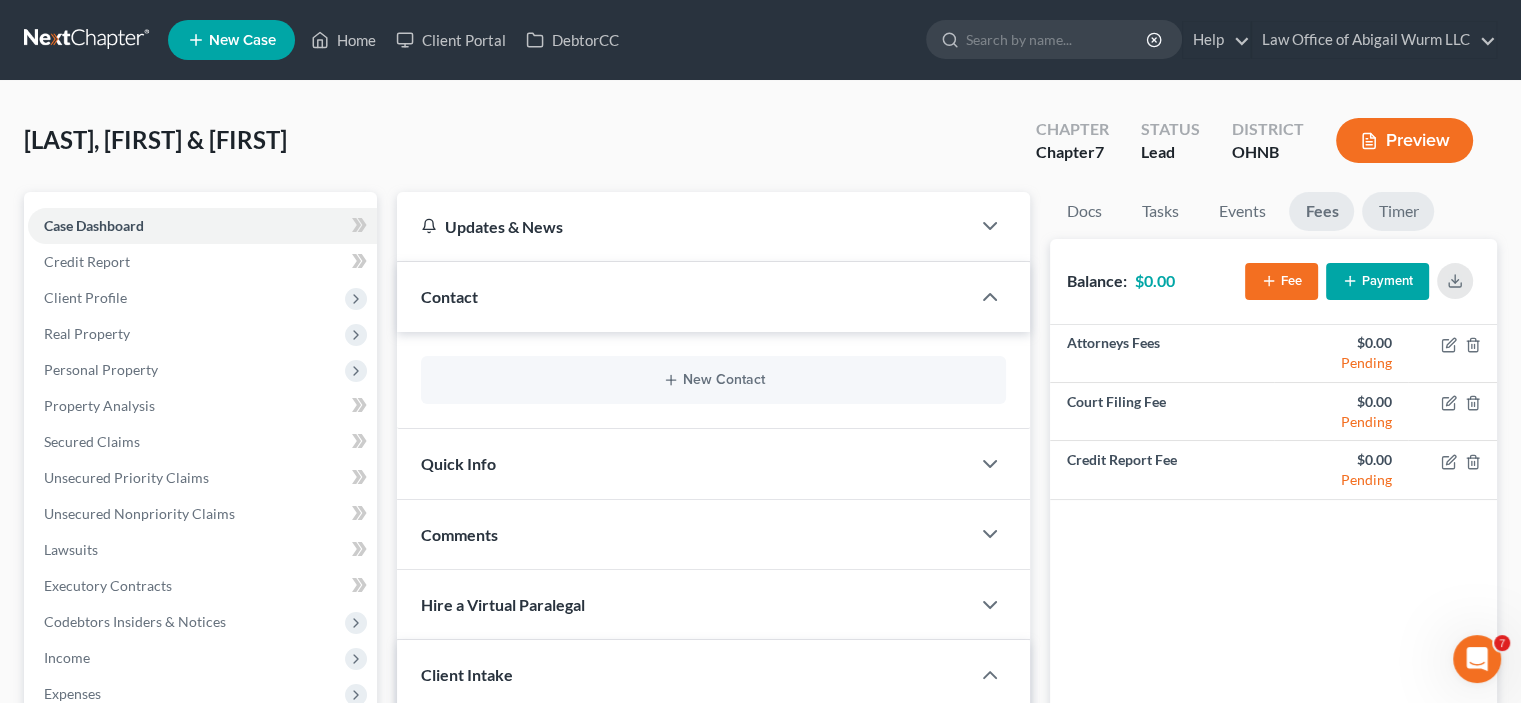 click on "Timer" at bounding box center (1398, 211) 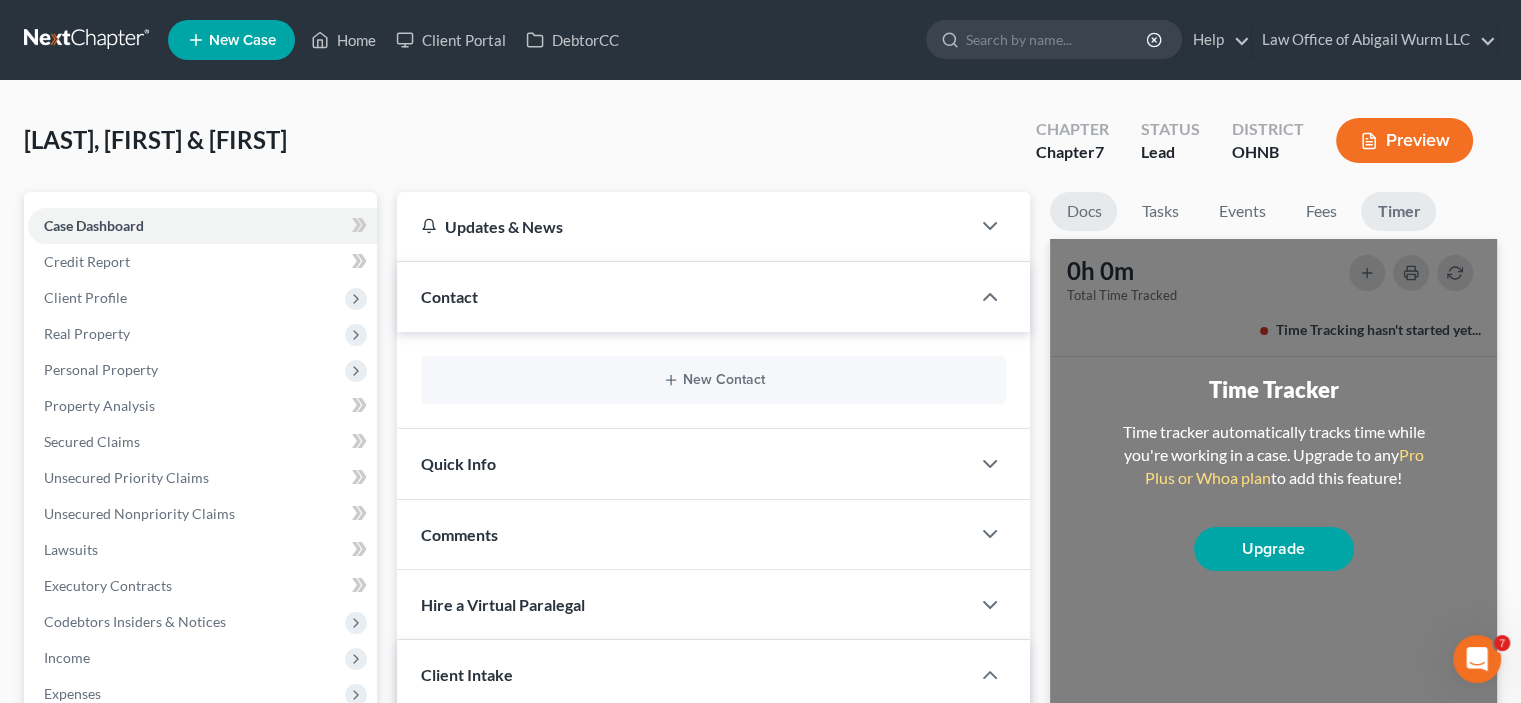 click on "Docs" at bounding box center [1083, 211] 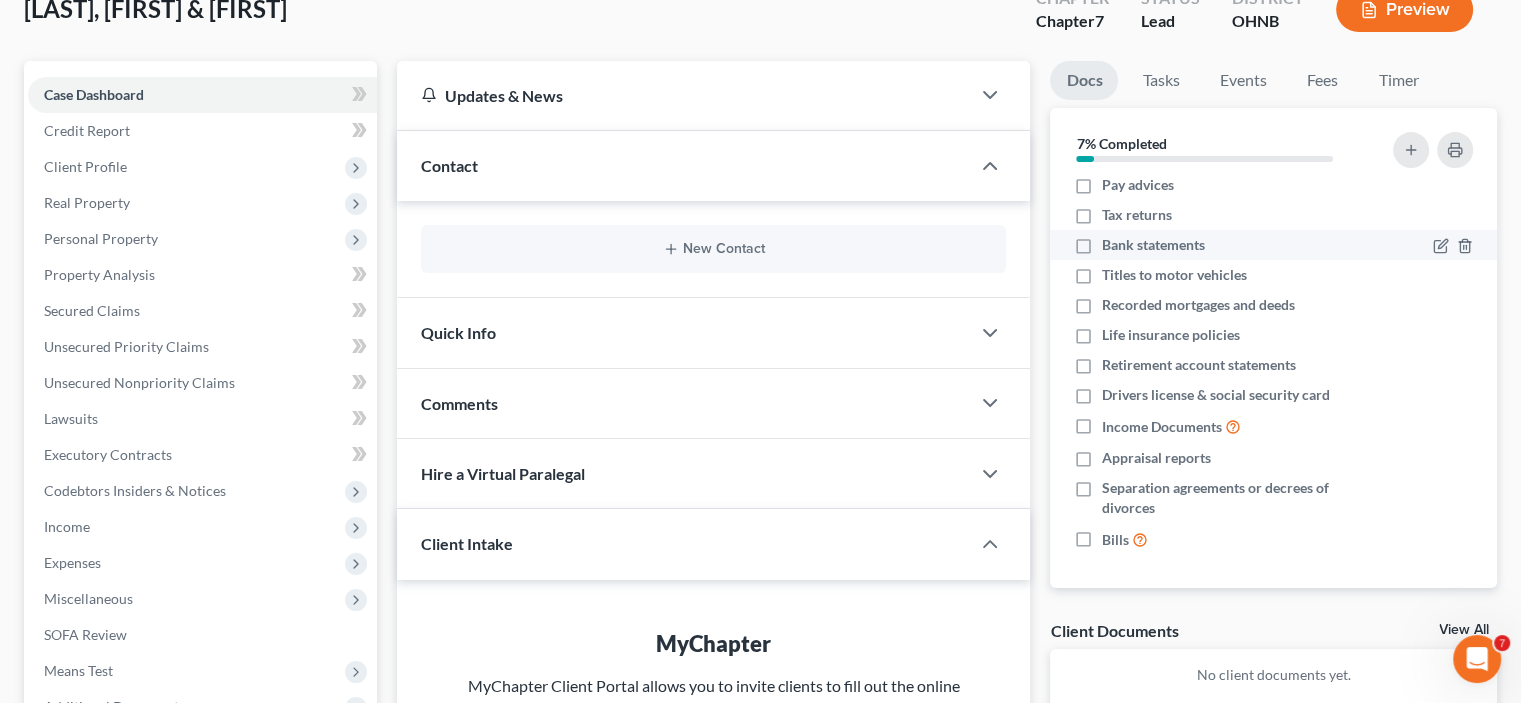 scroll, scrollTop: 300, scrollLeft: 0, axis: vertical 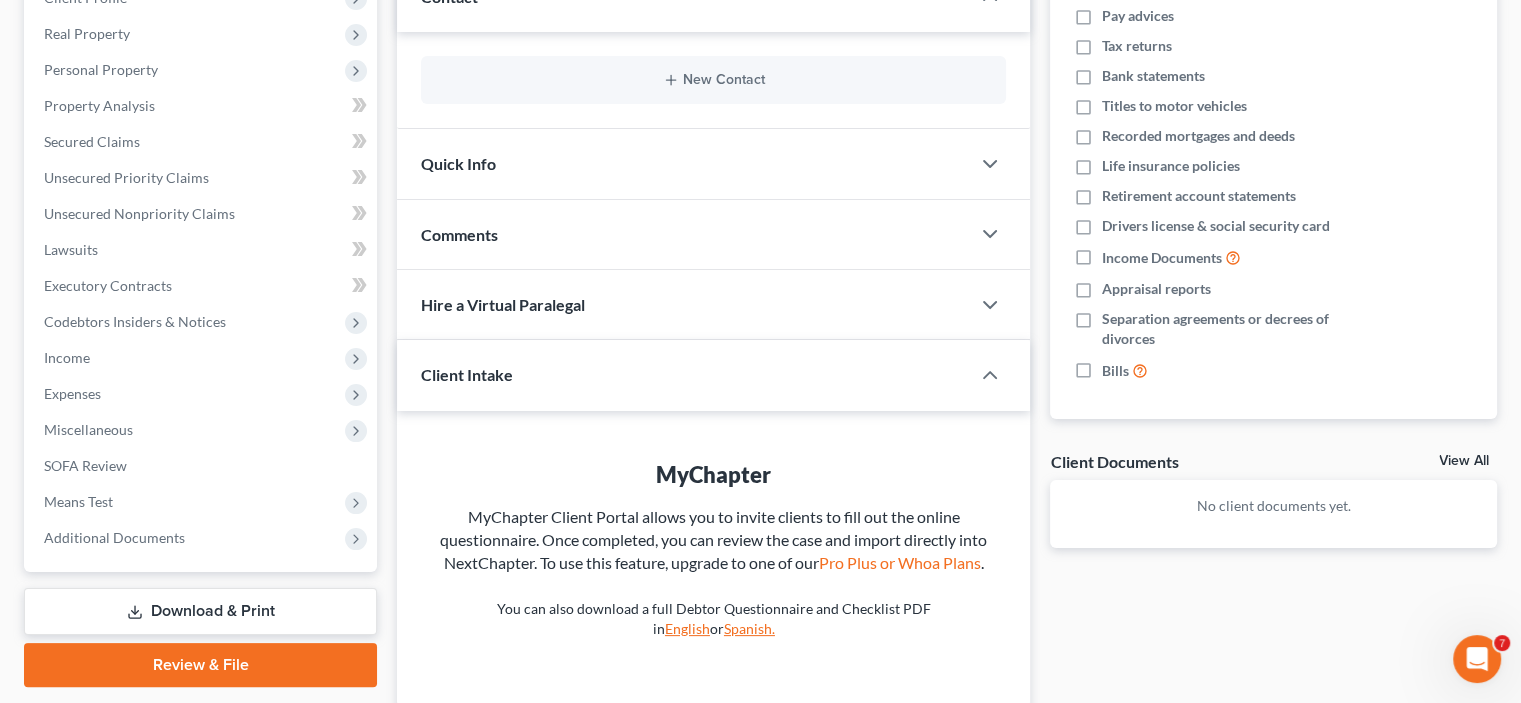 click on "Client Documents View All" at bounding box center [1273, 465] 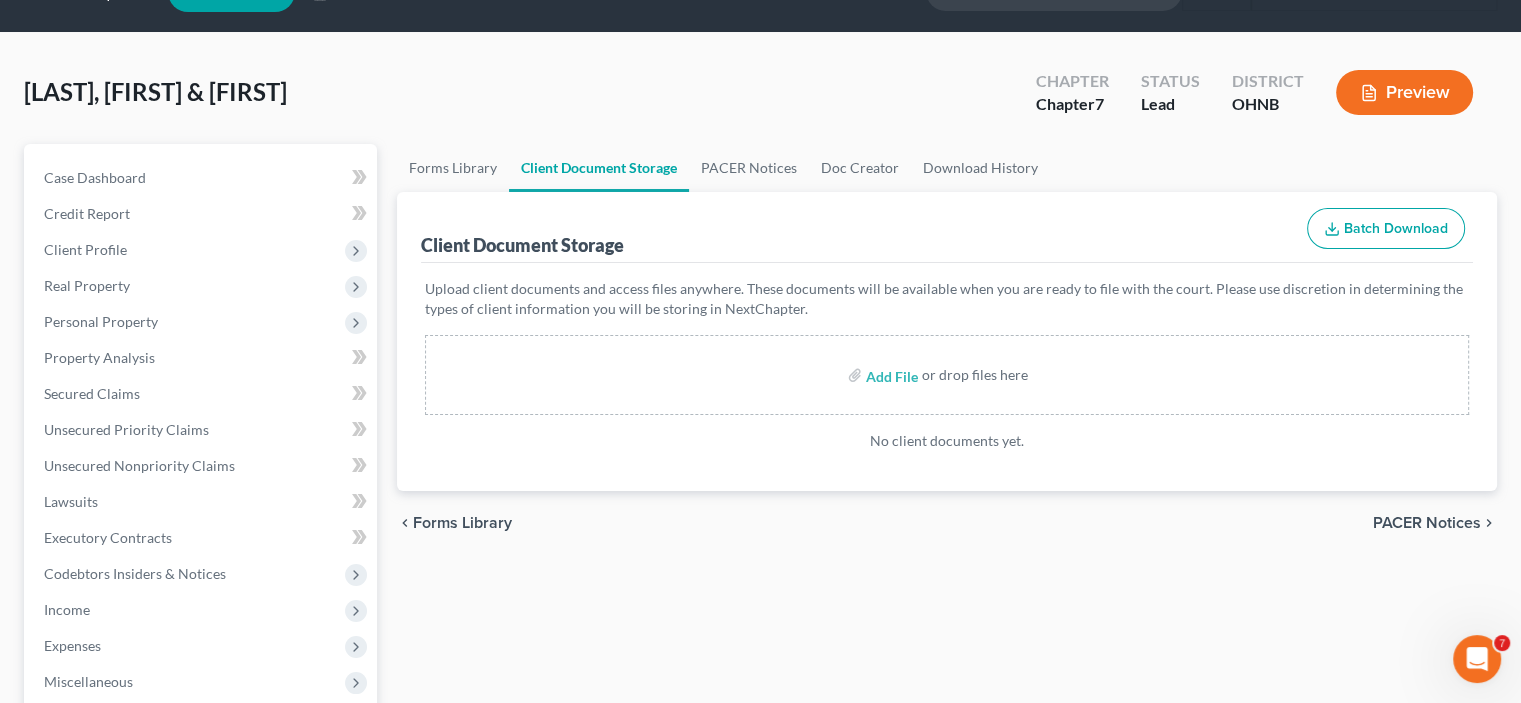 scroll, scrollTop: 0, scrollLeft: 0, axis: both 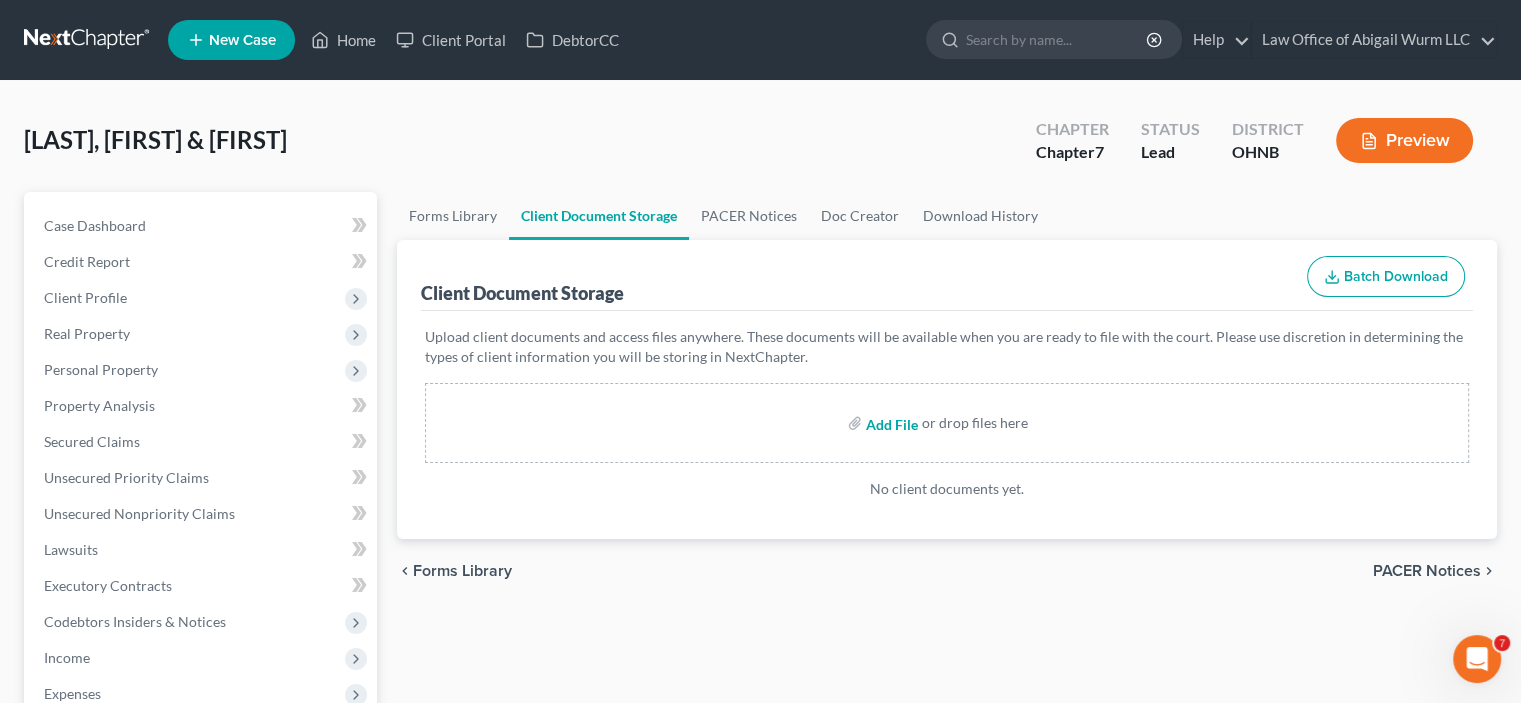 click at bounding box center (890, 423) 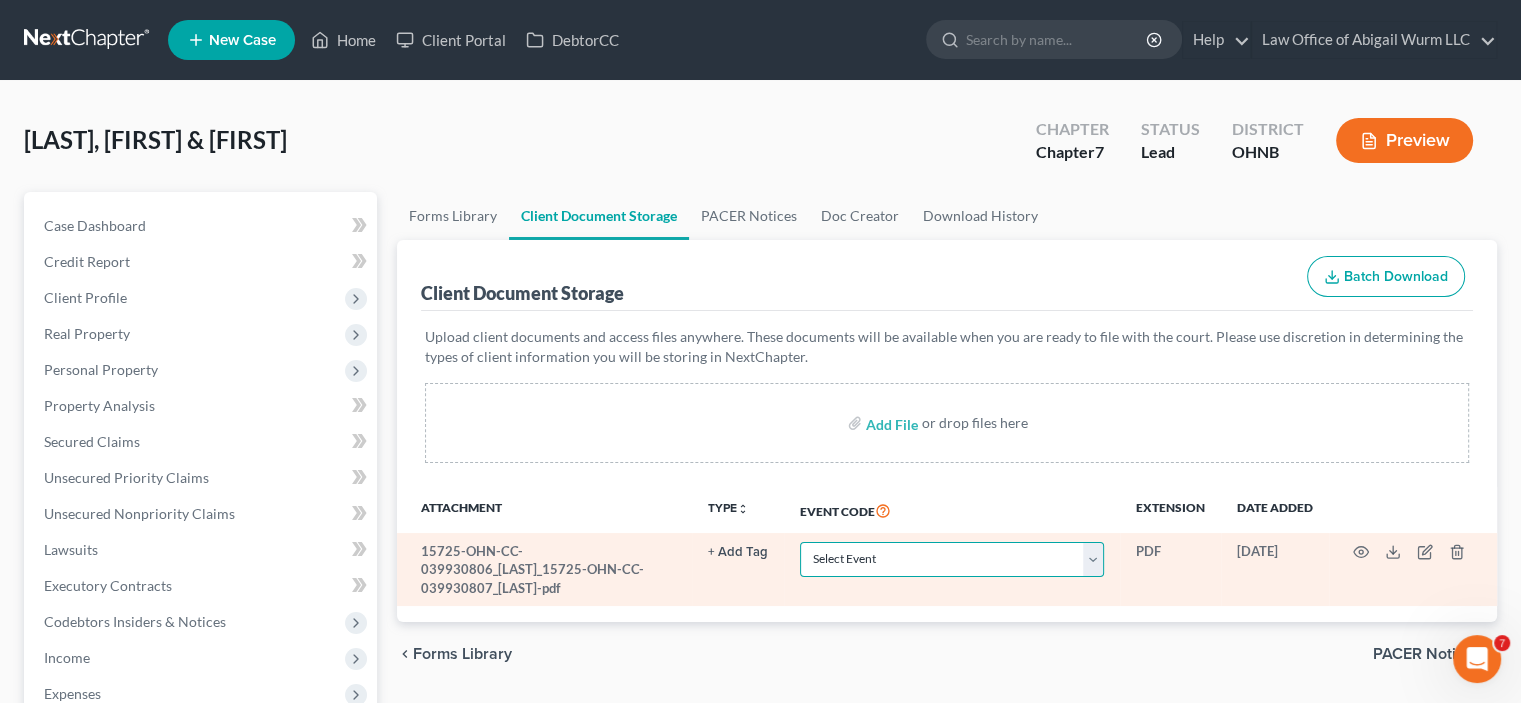 click on "Select Event 20 Largest Unsecured Creditors Amended List of Creditors (Fee) Amended Schedules and Summary (Fee) Amended Schedules and Summary (No Fee) Application to Have Chapter 7 Filing Fee Waived Certificate of Credit Counseling Certificate of Service Chapter 11 Monthly operating Report UST Form 11-MOR Chapter 11 Post-Confirmation Report Chapter 11 Statement of Current Monthly Income - Form 122B Chapter 13 Calculation of Disposable Income 122C-2 Chapter 13 Plan Chapter 13 Statement of Monthly Income 122C-1 Chapter 7 Means Test Calculation 122A-2 Chapter 7 Statements - Monthly Income (122A-1) / Exemption Presumption of Abuse (122A-1Supp) (12/15) Debtor Electronic Noticing (DeBN) Declaration Re: Electronic Filing Declaration Under Penalty of Perjury Disclosure of Compensation of Attorney for Debtor Domestic Support Obligations Employee Income Records Financial Management Course (Form 423) Legal Description Operating Report Pay Filing Fee in Installments Reaffirmation Agreement Rights and Responsibilities" at bounding box center (952, 559) 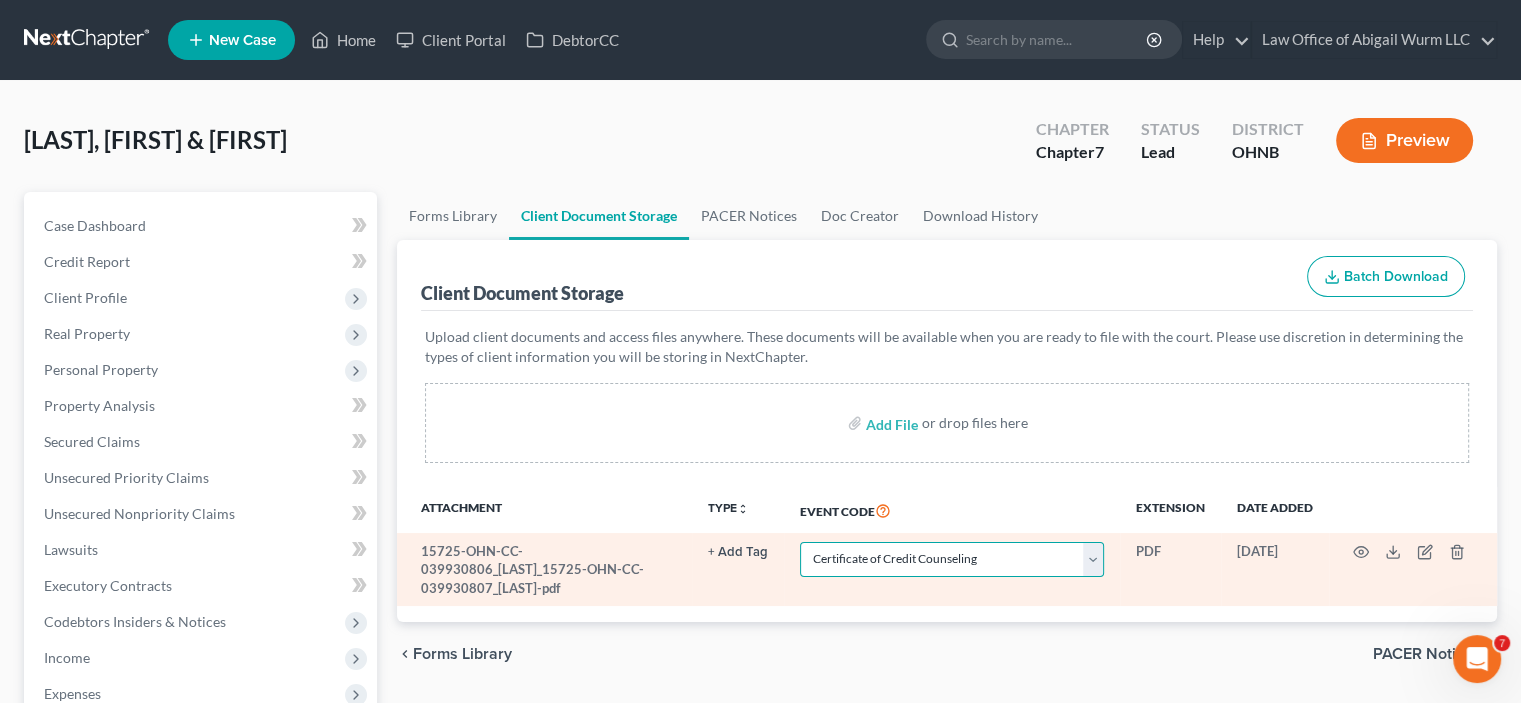click on "Select Event 20 Largest Unsecured Creditors Amended List of Creditors (Fee) Amended Schedules and Summary (Fee) Amended Schedules and Summary (No Fee) Application to Have Chapter 7 Filing Fee Waived Certificate of Credit Counseling Certificate of Service Chapter 11 Monthly operating Report UST Form 11-MOR Chapter 11 Post-Confirmation Report Chapter 11 Statement of Current Monthly Income - Form 122B Chapter 13 Calculation of Disposable Income 122C-2 Chapter 13 Plan Chapter 13 Statement of Monthly Income 122C-1 Chapter 7 Means Test Calculation 122A-2 Chapter 7 Statements - Monthly Income (122A-1) / Exemption Presumption of Abuse (122A-1Supp) (12/15) Debtor Electronic Noticing (DeBN) Declaration Re: Electronic Filing Declaration Under Penalty of Perjury Disclosure of Compensation of Attorney for Debtor Domestic Support Obligations Employee Income Records Financial Management Course (Form 423) Legal Description Operating Report Pay Filing Fee in Installments Reaffirmation Agreement Rights and Responsibilities" at bounding box center (952, 559) 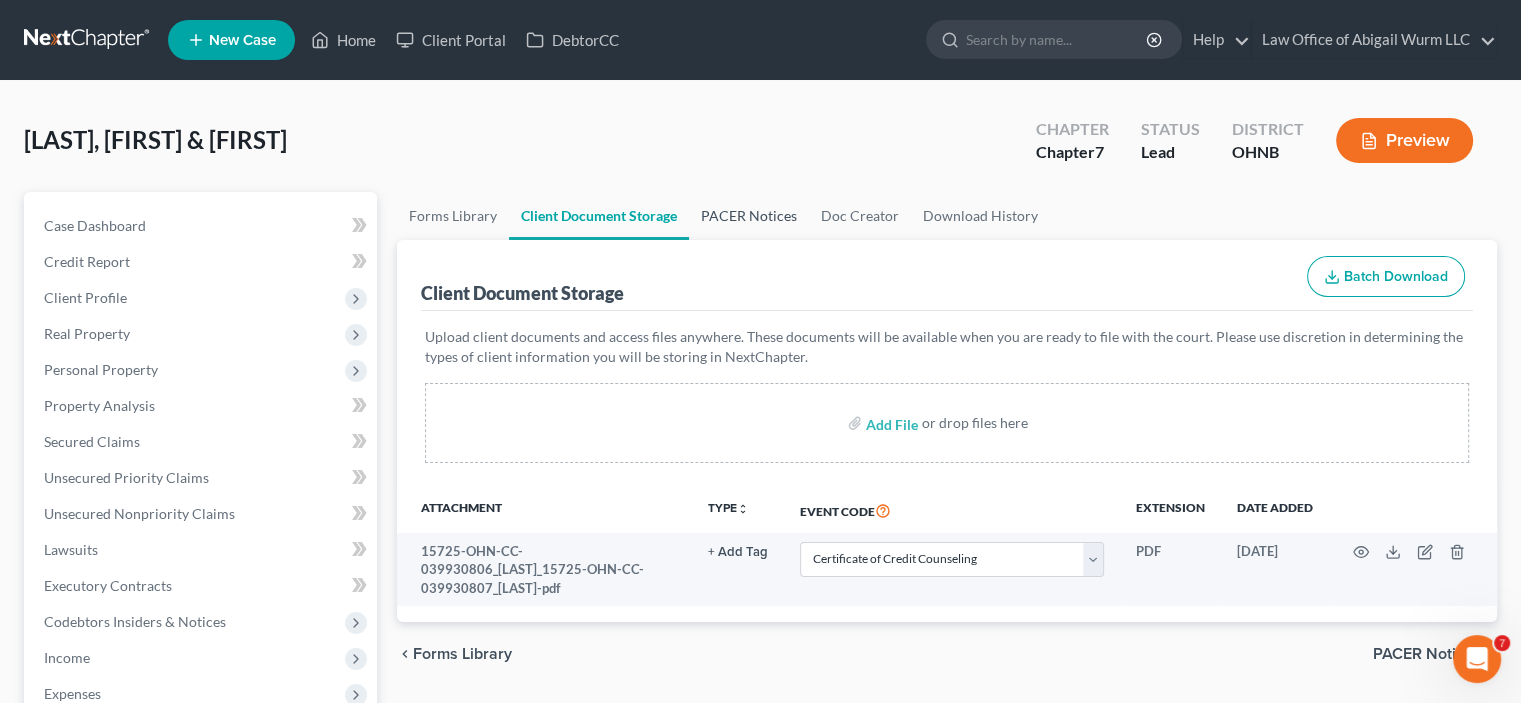 click on "PACER Notices" at bounding box center (749, 216) 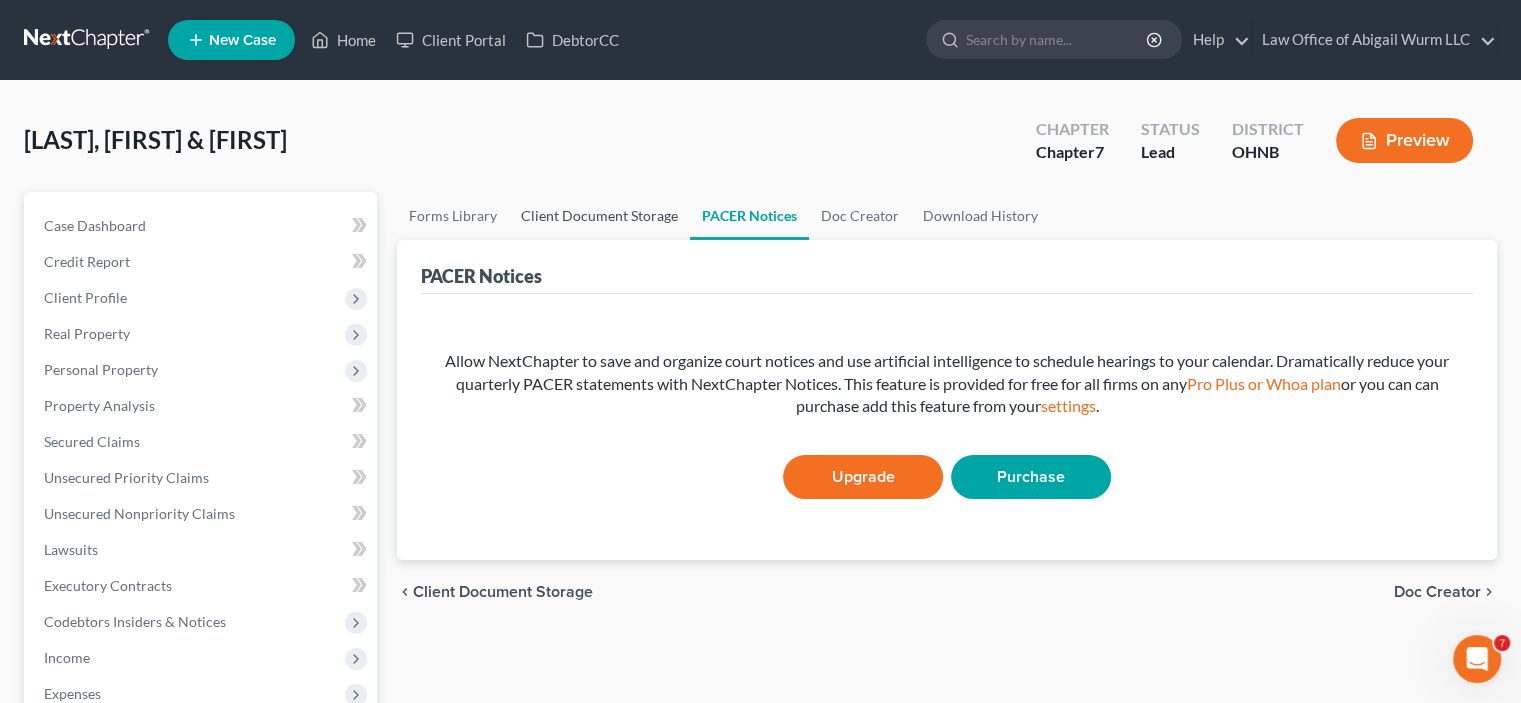 click on "Client Document Storage" at bounding box center (599, 216) 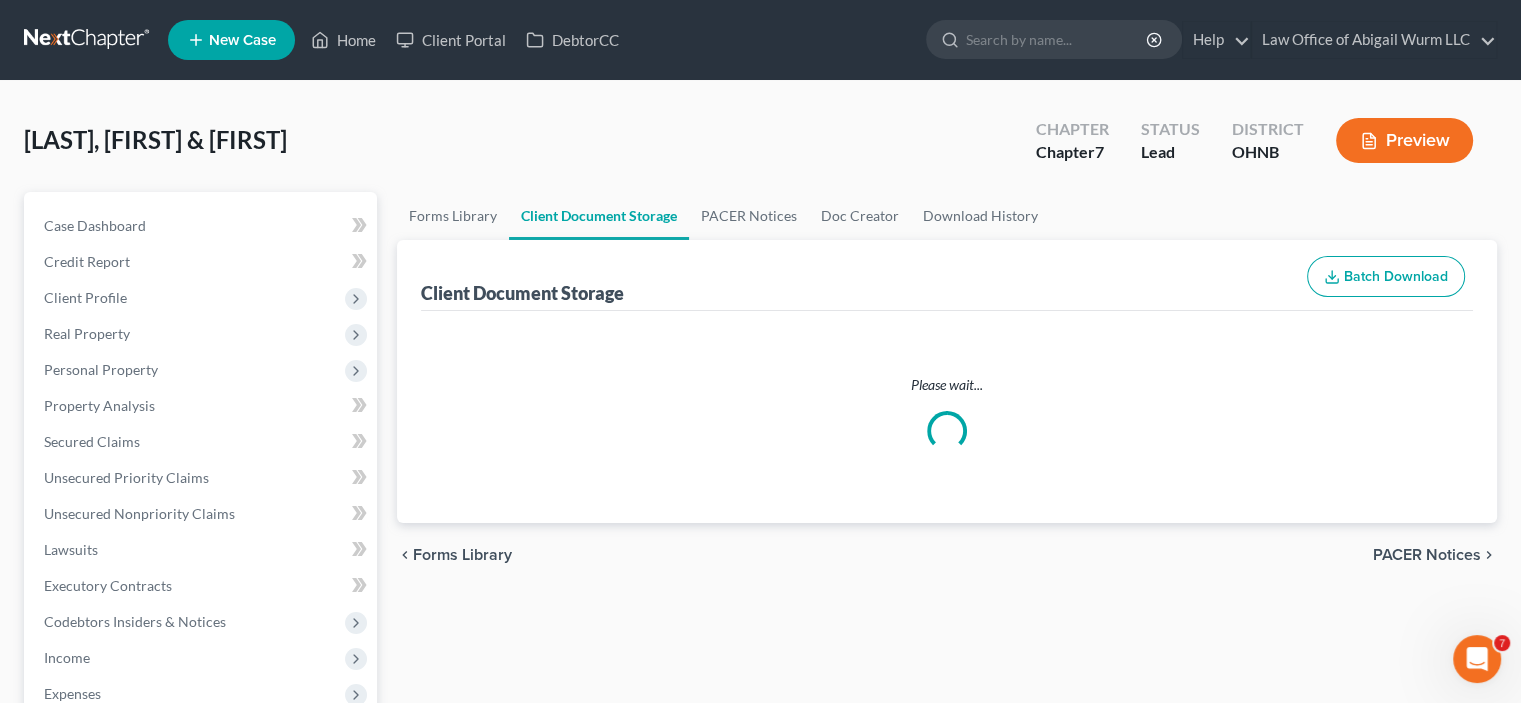select on "5" 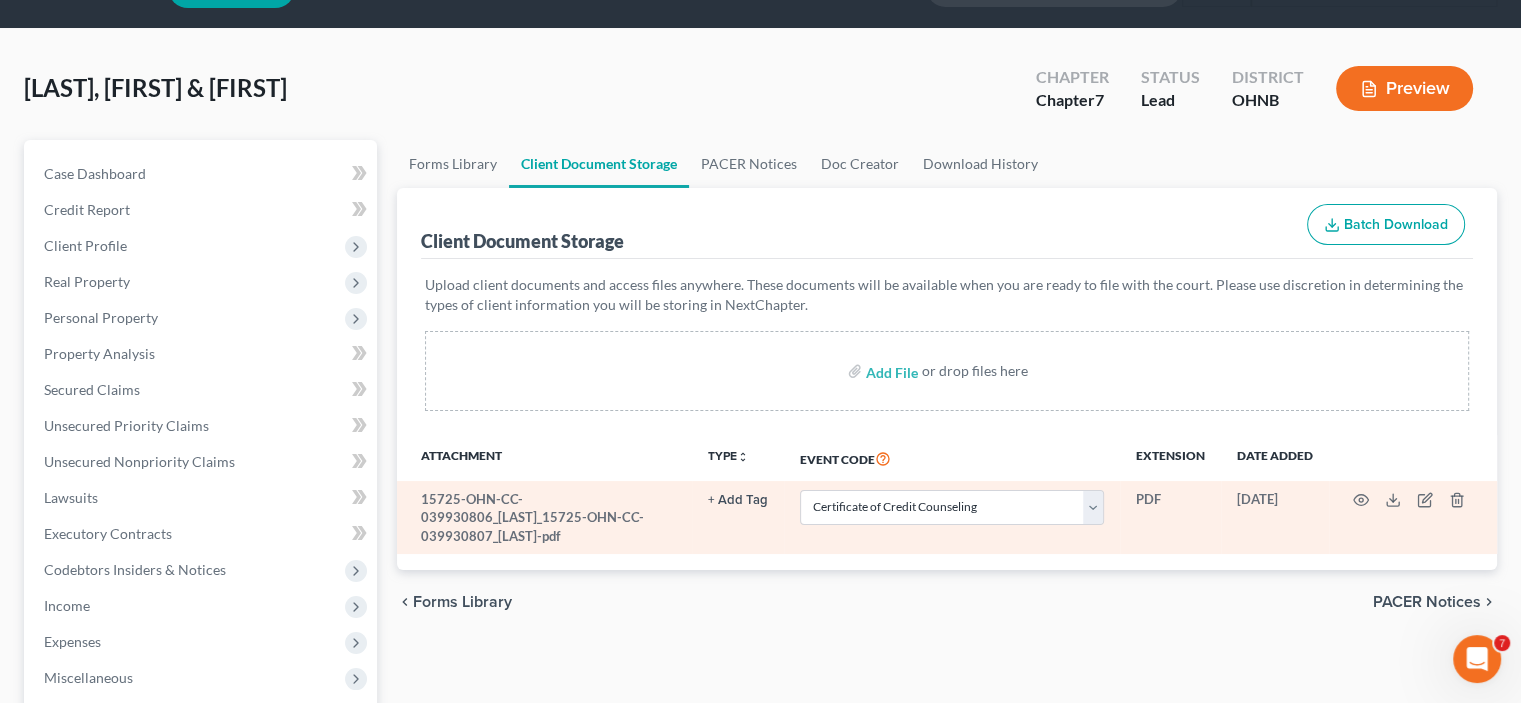 scroll, scrollTop: 100, scrollLeft: 0, axis: vertical 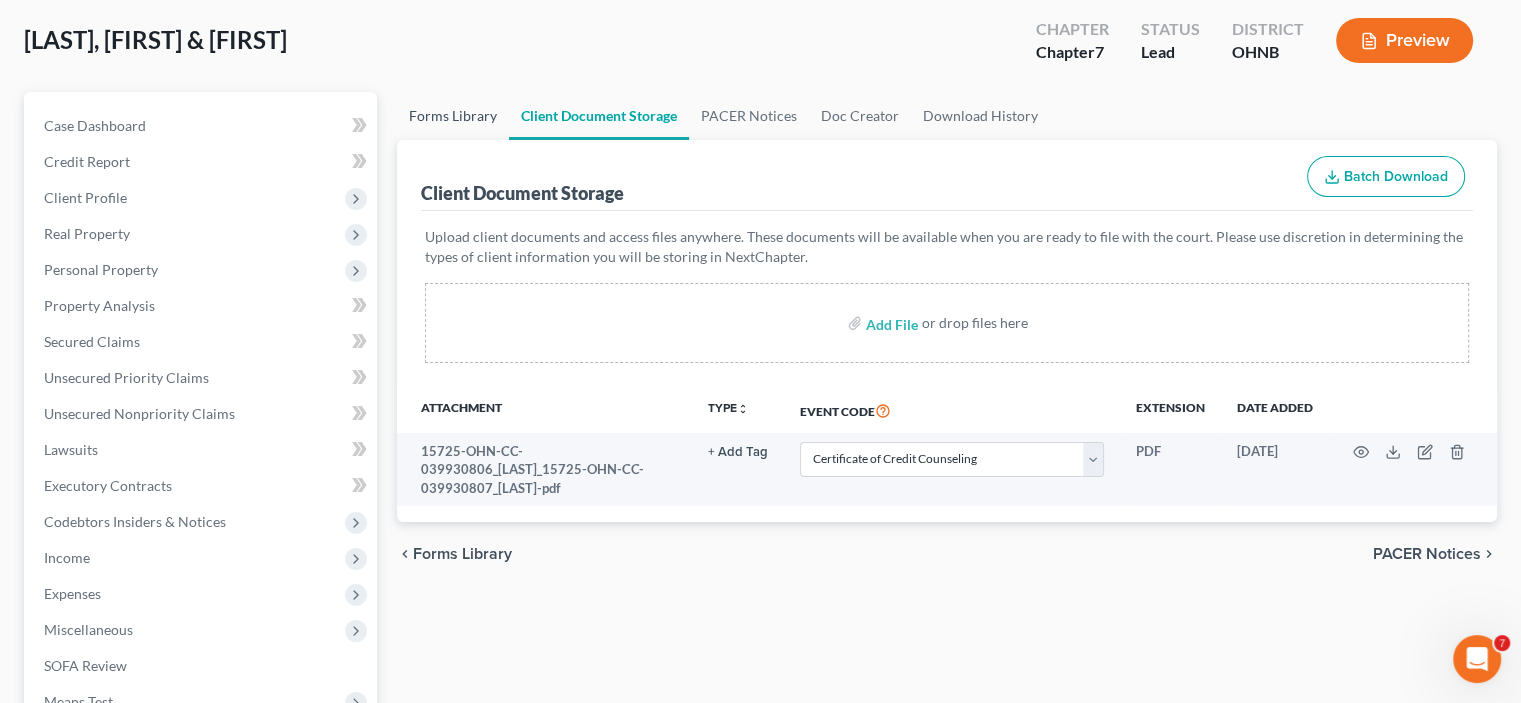 click on "Forms Library" at bounding box center (453, 116) 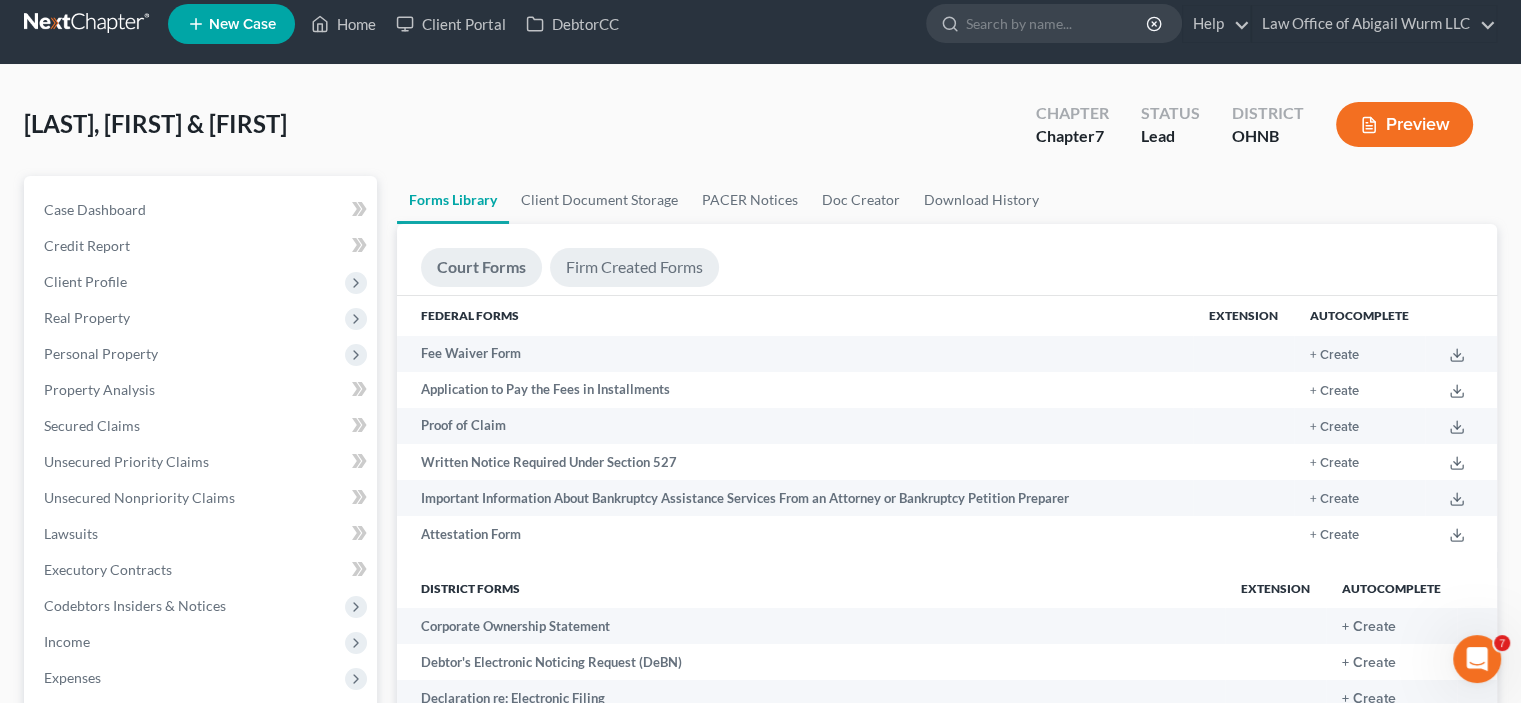 scroll, scrollTop: 0, scrollLeft: 0, axis: both 